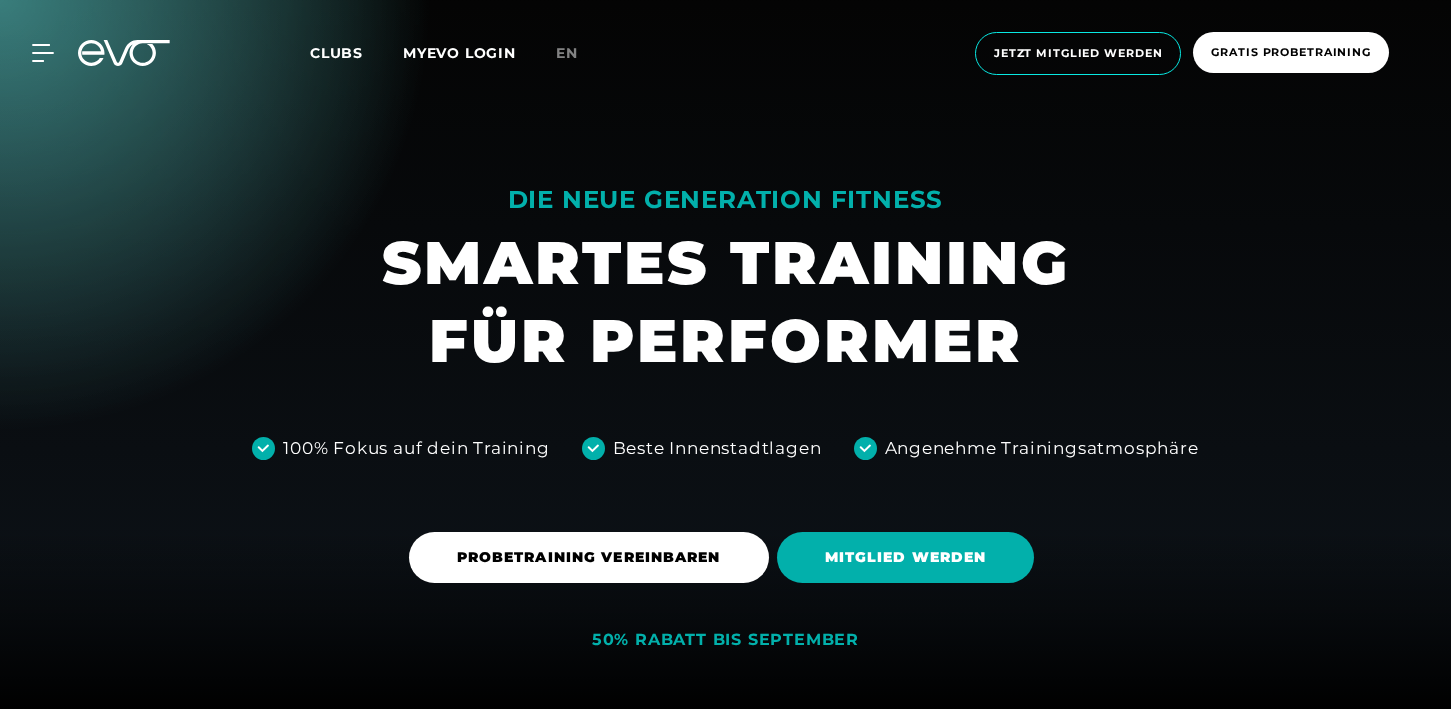 scroll, scrollTop: 0, scrollLeft: 0, axis: both 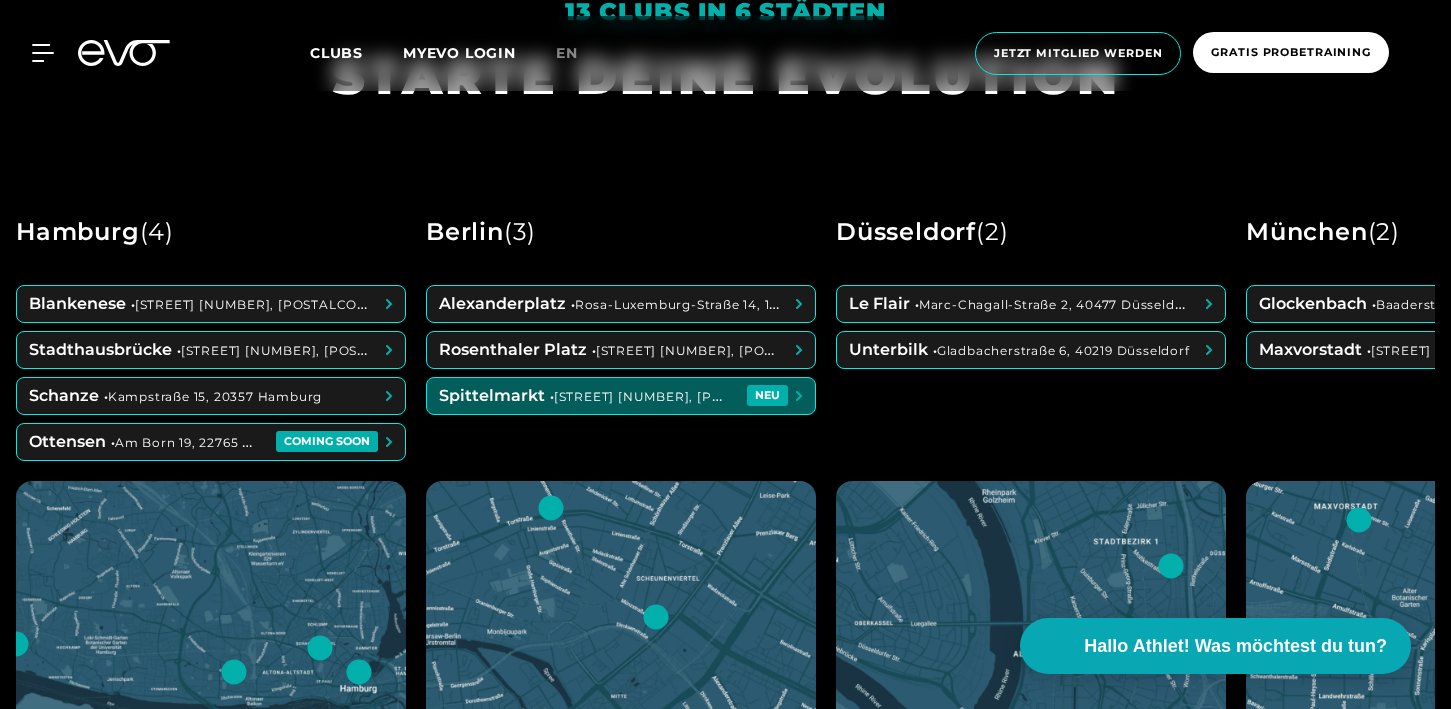 click at bounding box center [621, 396] 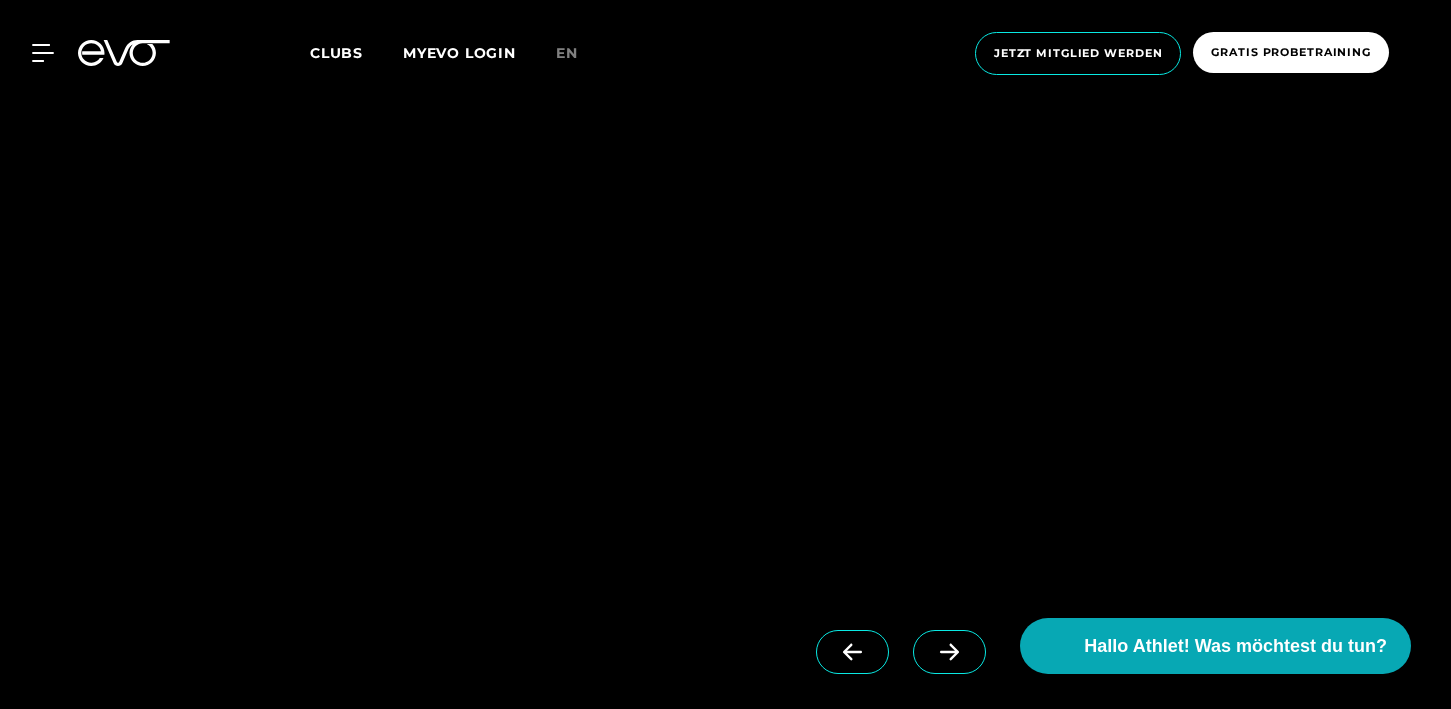 scroll, scrollTop: 1715, scrollLeft: 0, axis: vertical 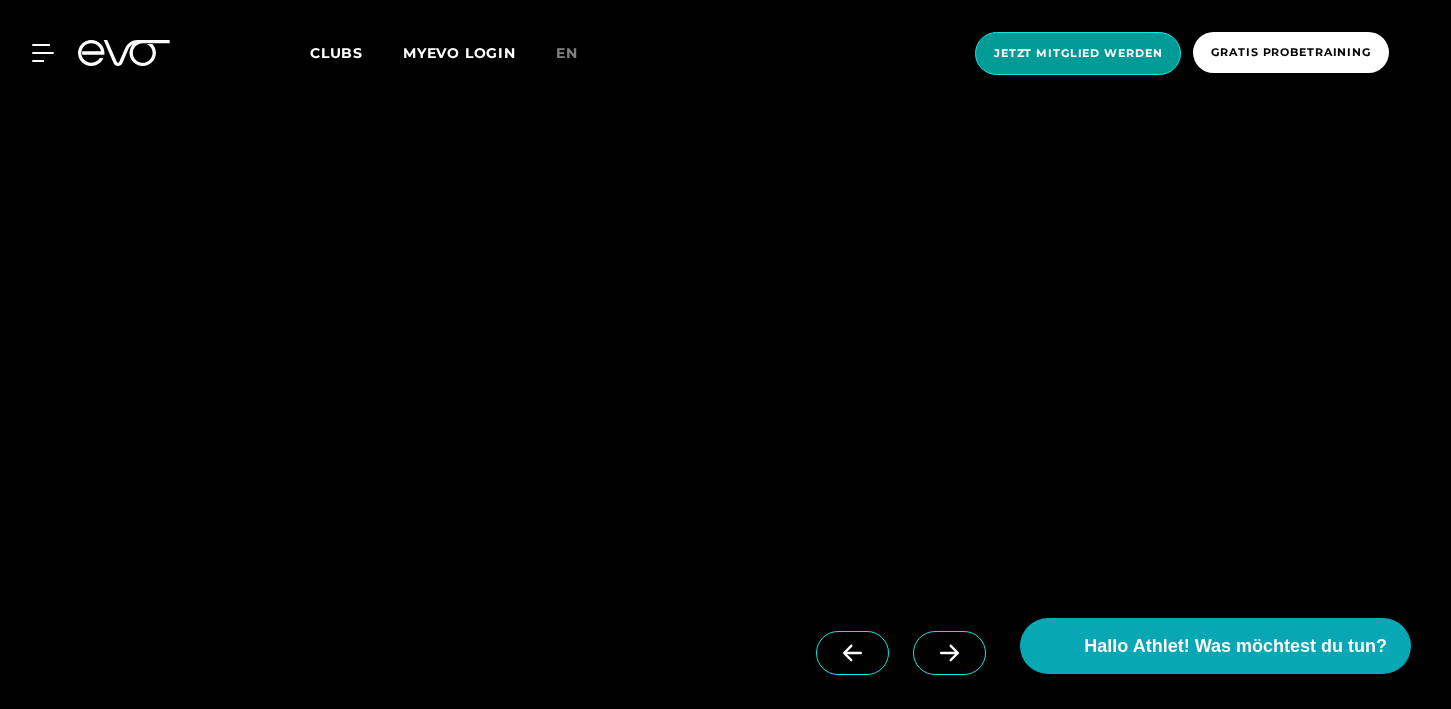 click on "Jetzt Mitglied werden" at bounding box center (1078, 53) 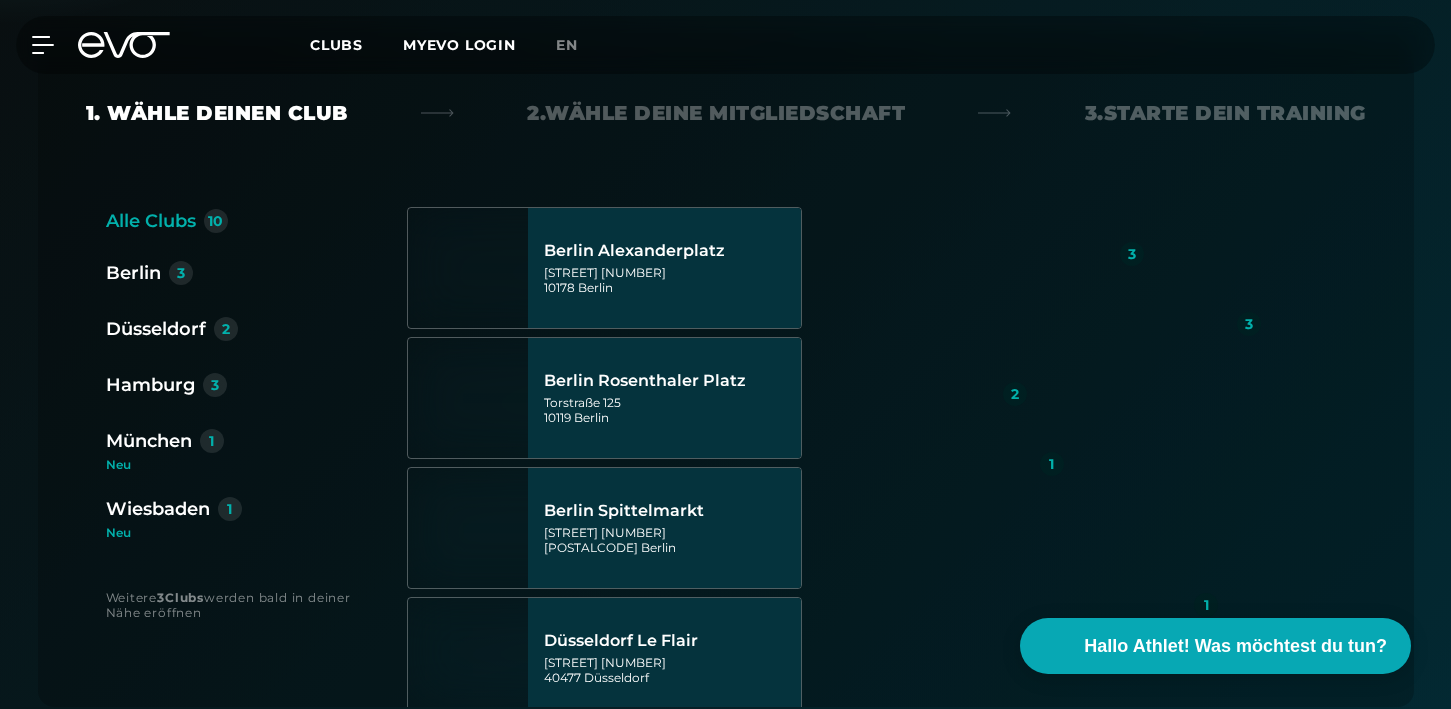 scroll, scrollTop: 423, scrollLeft: 0, axis: vertical 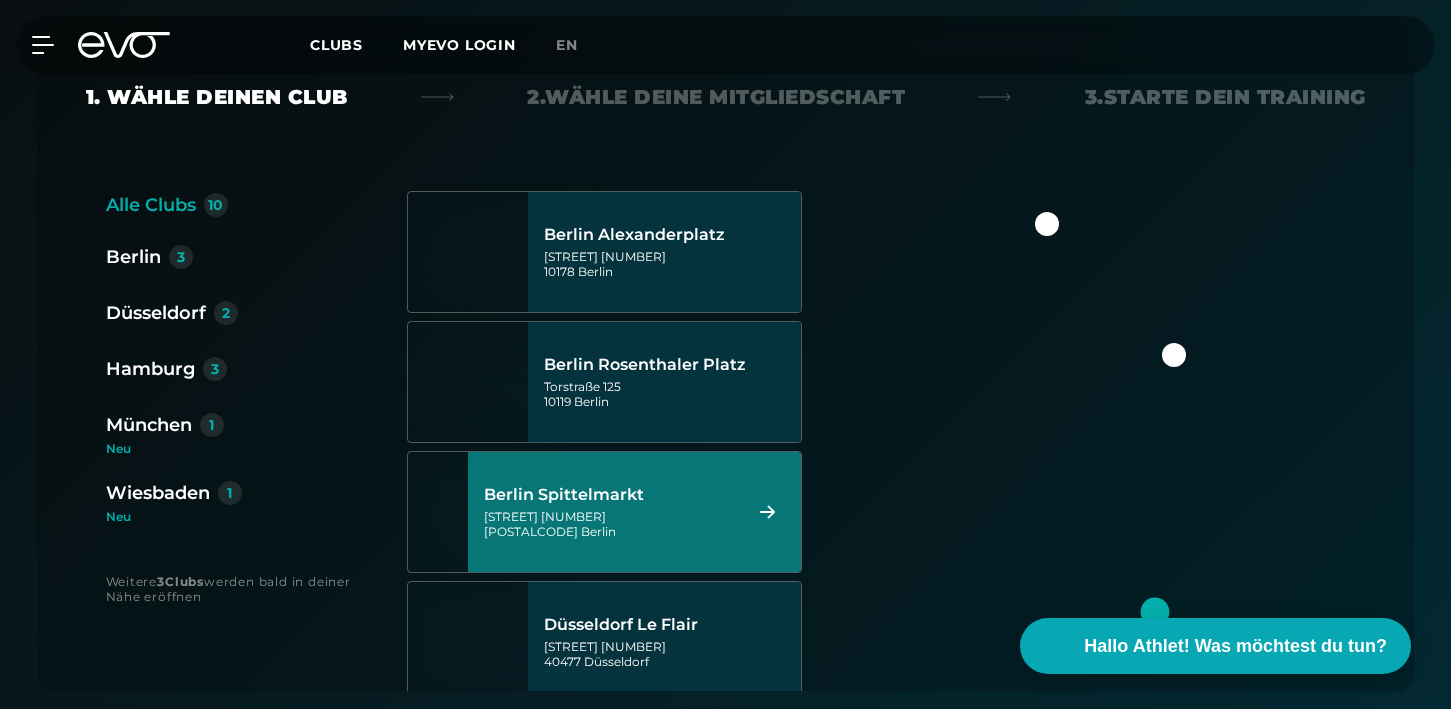 click on "Berlin Spittelmarkt" at bounding box center [609, 495] 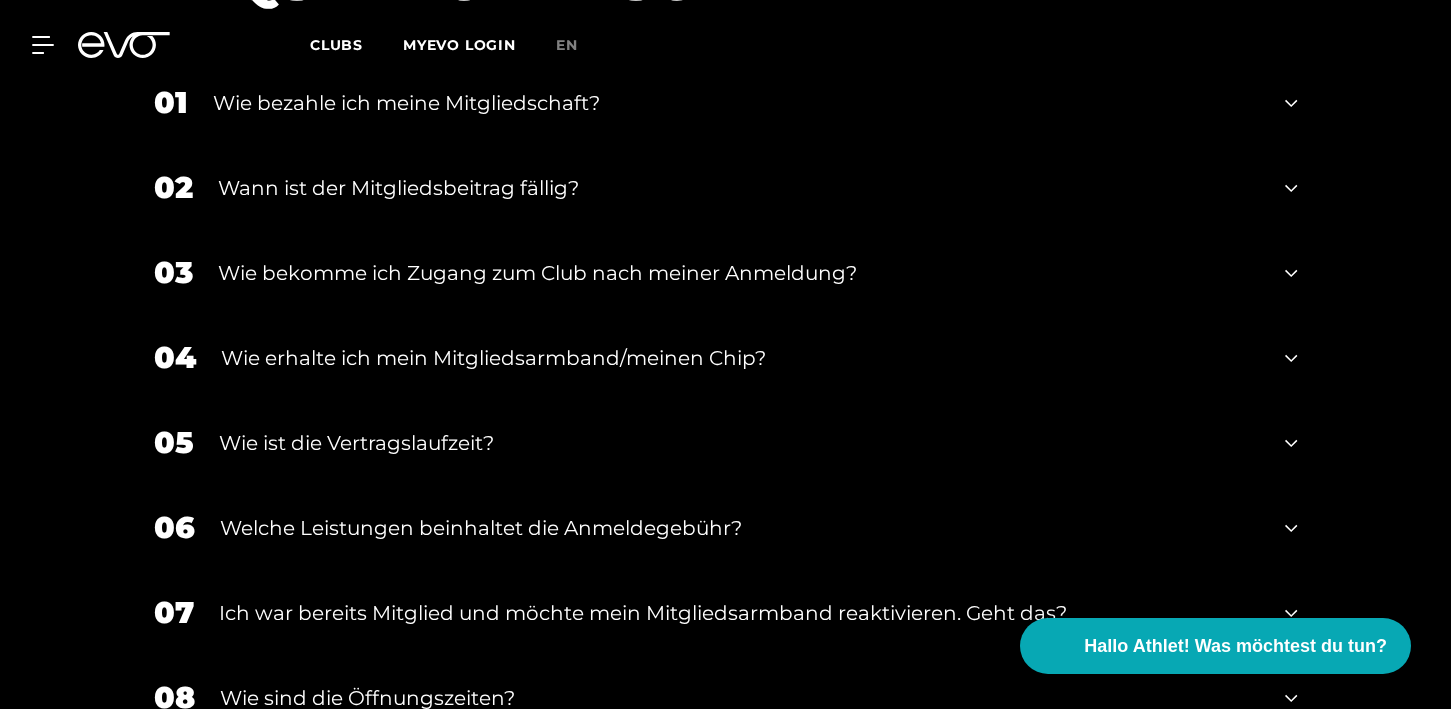 scroll, scrollTop: 3362, scrollLeft: 0, axis: vertical 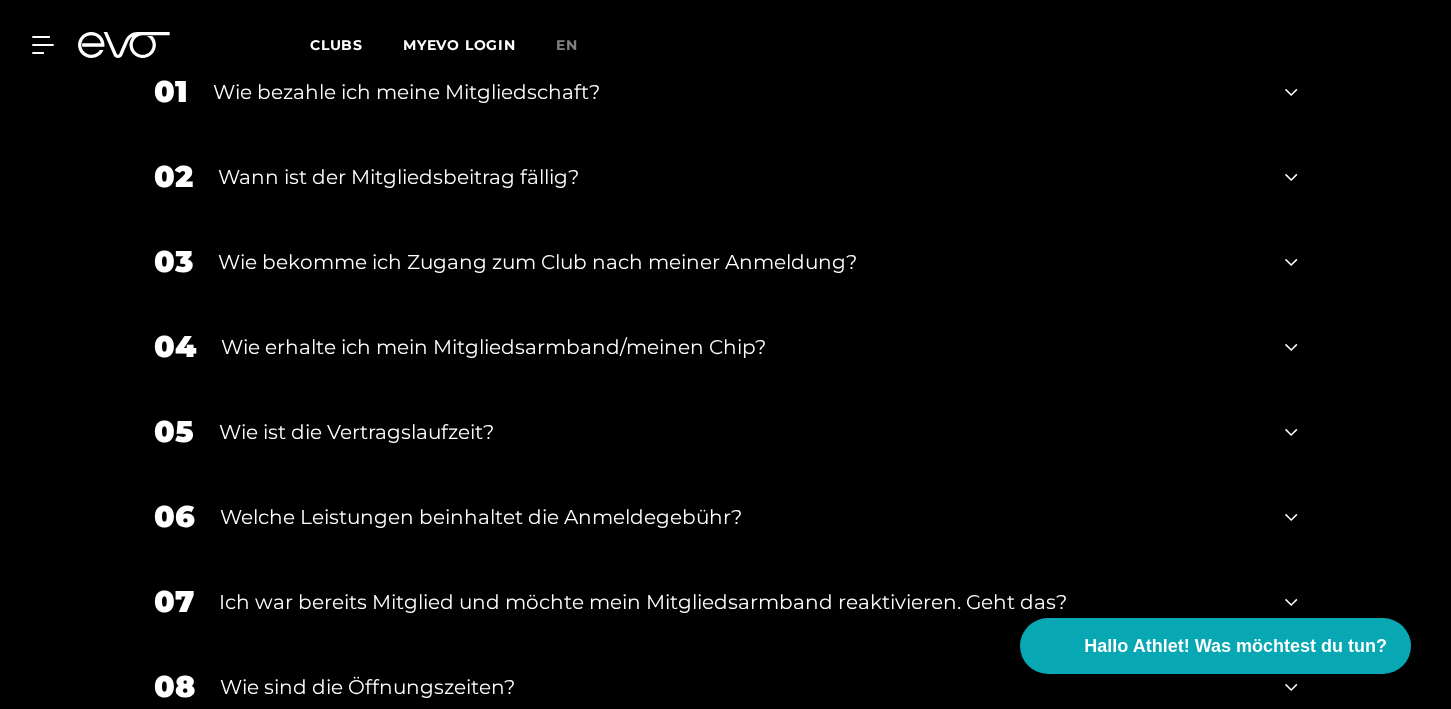 click on "Wie bekomme ich Zugang zum Club nach meiner Anmeldung?" at bounding box center [739, 262] 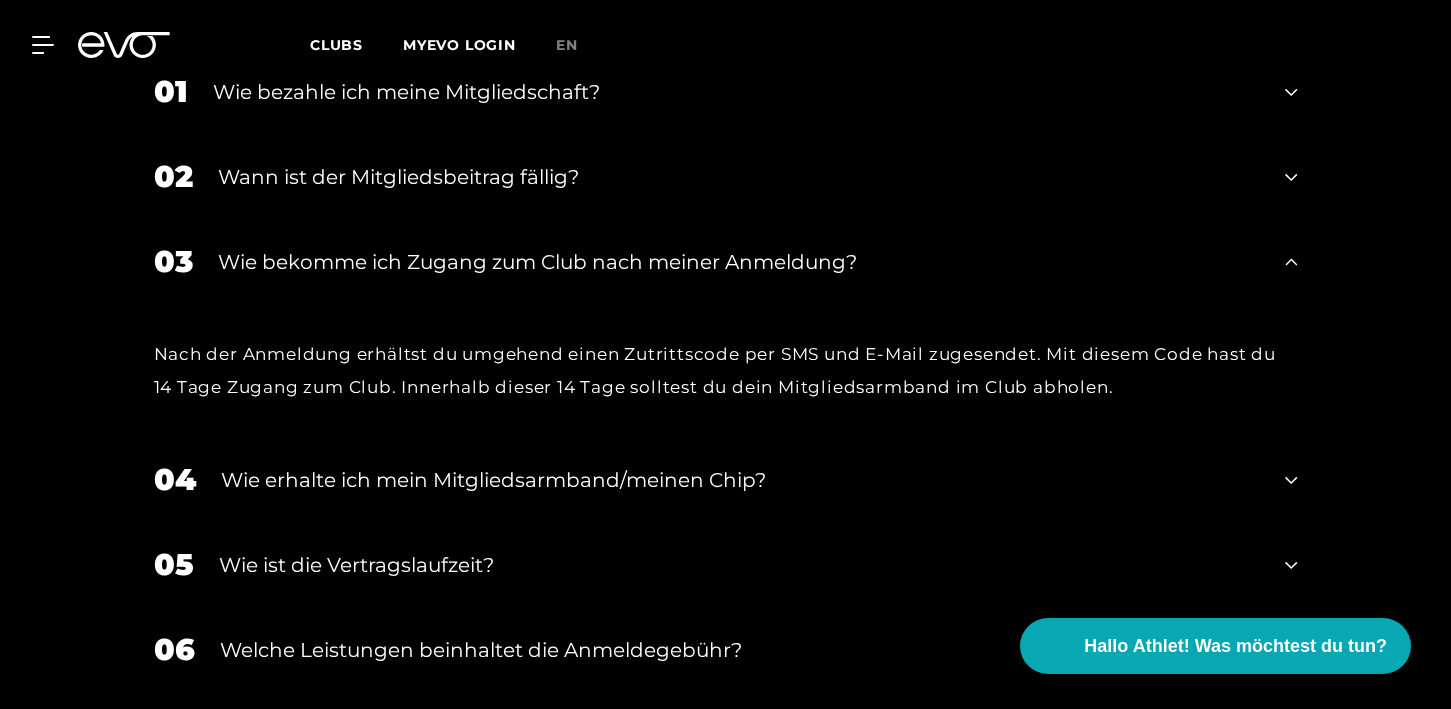 click on "Wie bekomme ich Zugang zum Club nach meiner Anmeldung?" at bounding box center (739, 262) 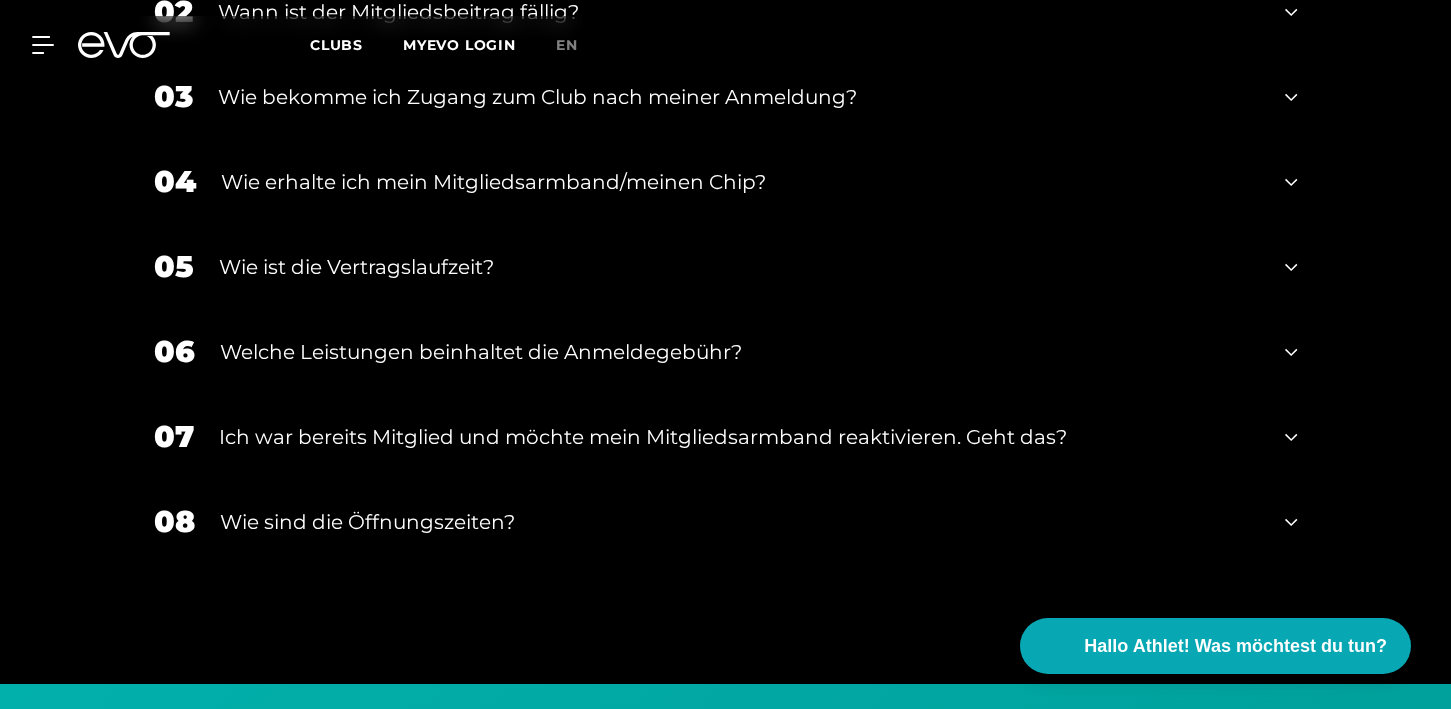 scroll, scrollTop: 3528, scrollLeft: 0, axis: vertical 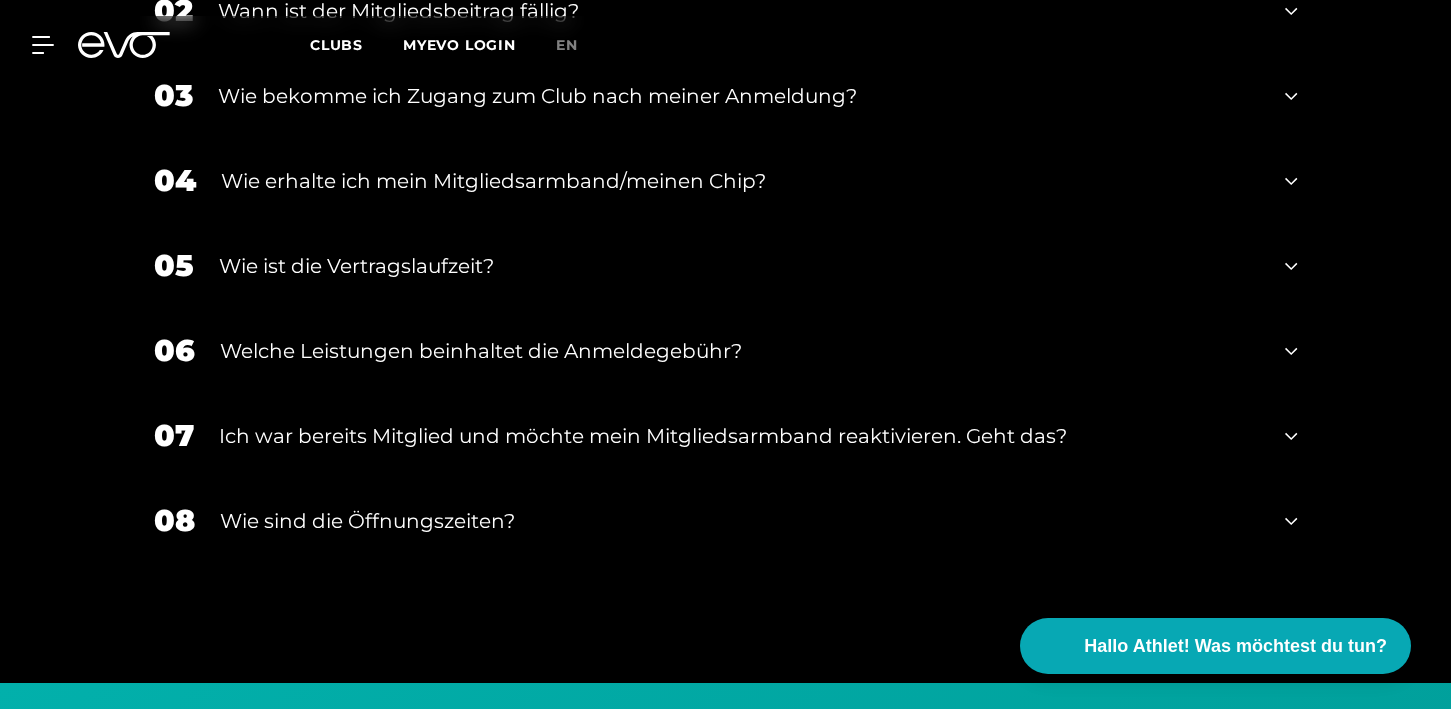 click on "Wie ist die Vertragslaufzeit?" at bounding box center (740, 266) 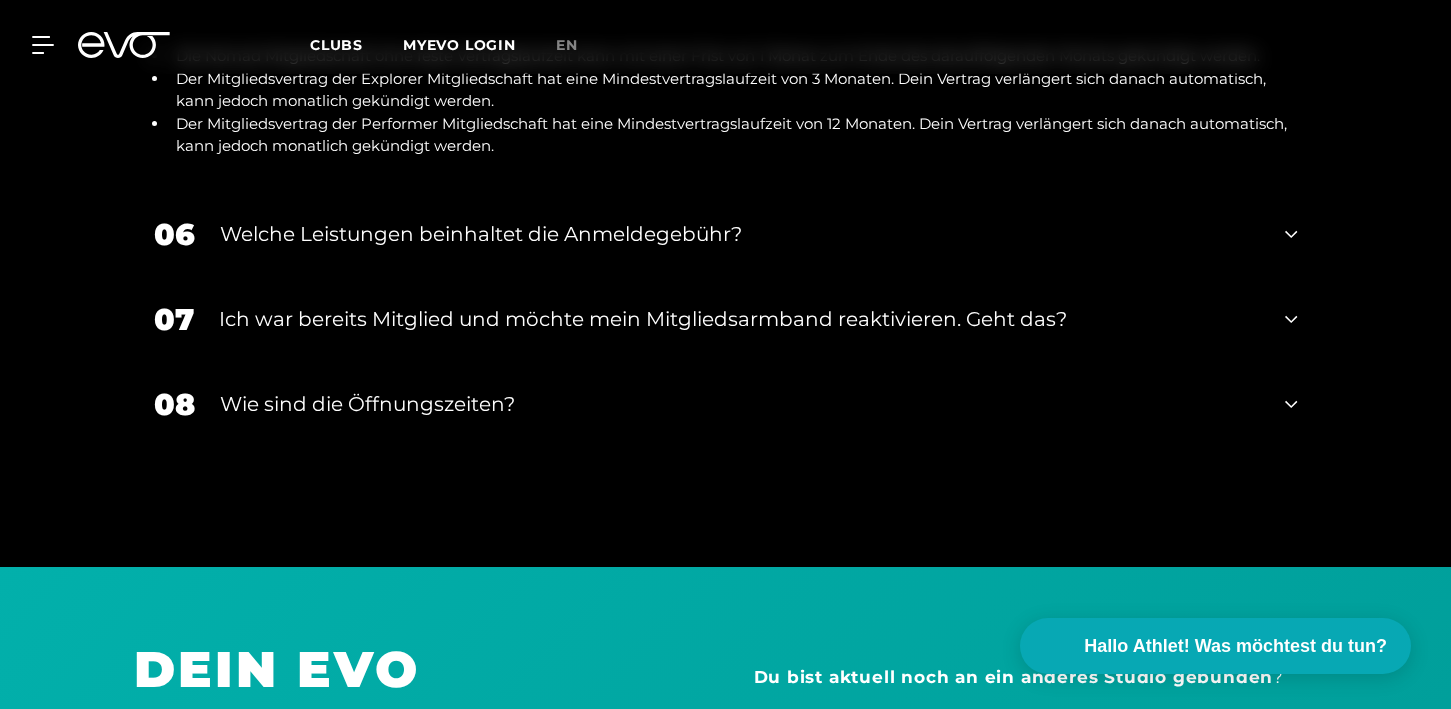 scroll, scrollTop: 3834, scrollLeft: 0, axis: vertical 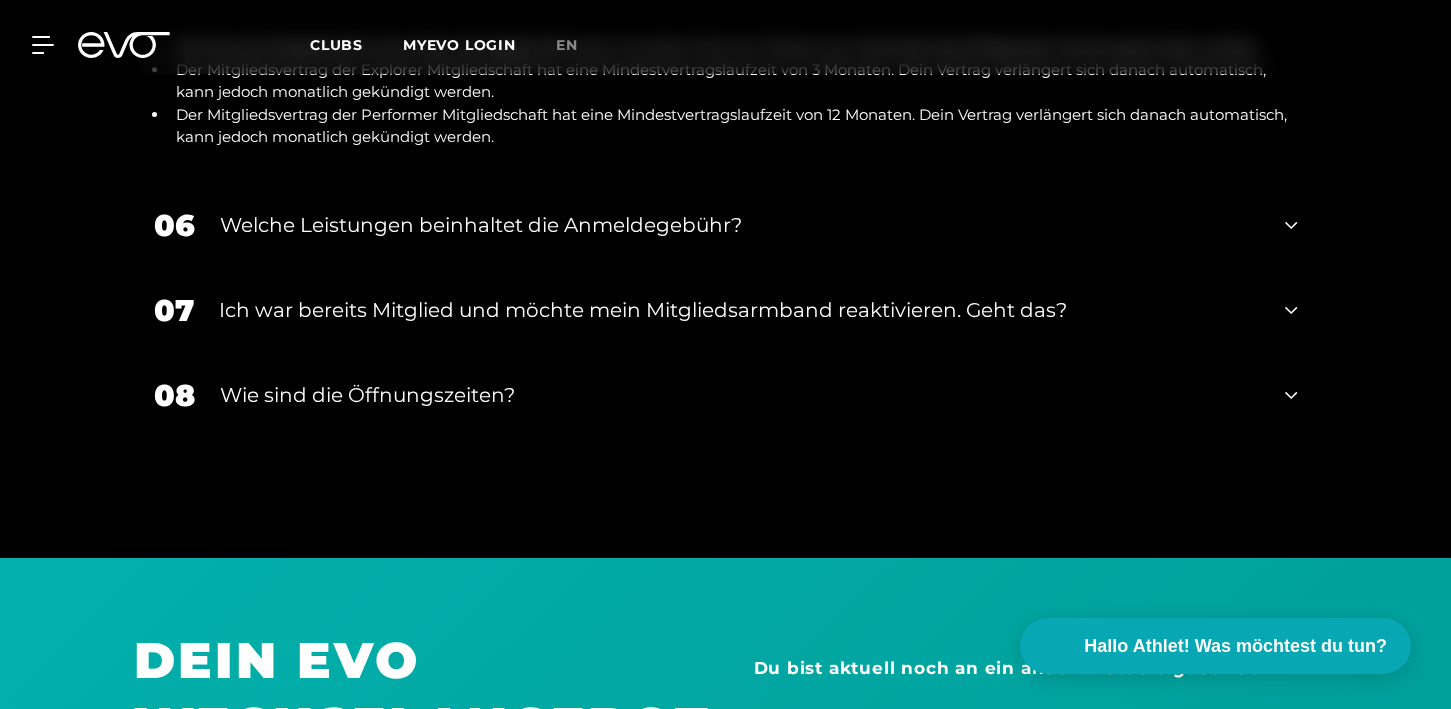 click on "Welche Leistungen beinhaltet die Anmeldegebühr?" at bounding box center (740, 225) 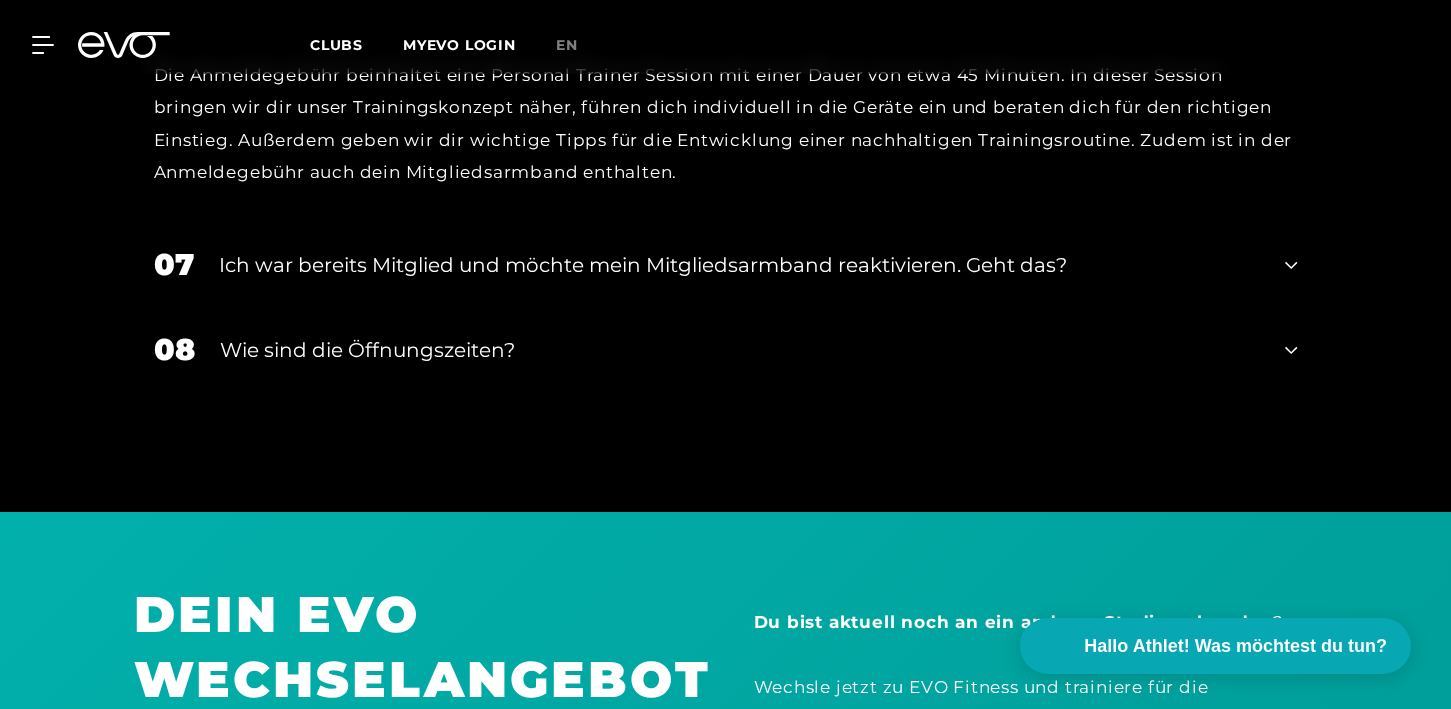 scroll, scrollTop: 4079, scrollLeft: 0, axis: vertical 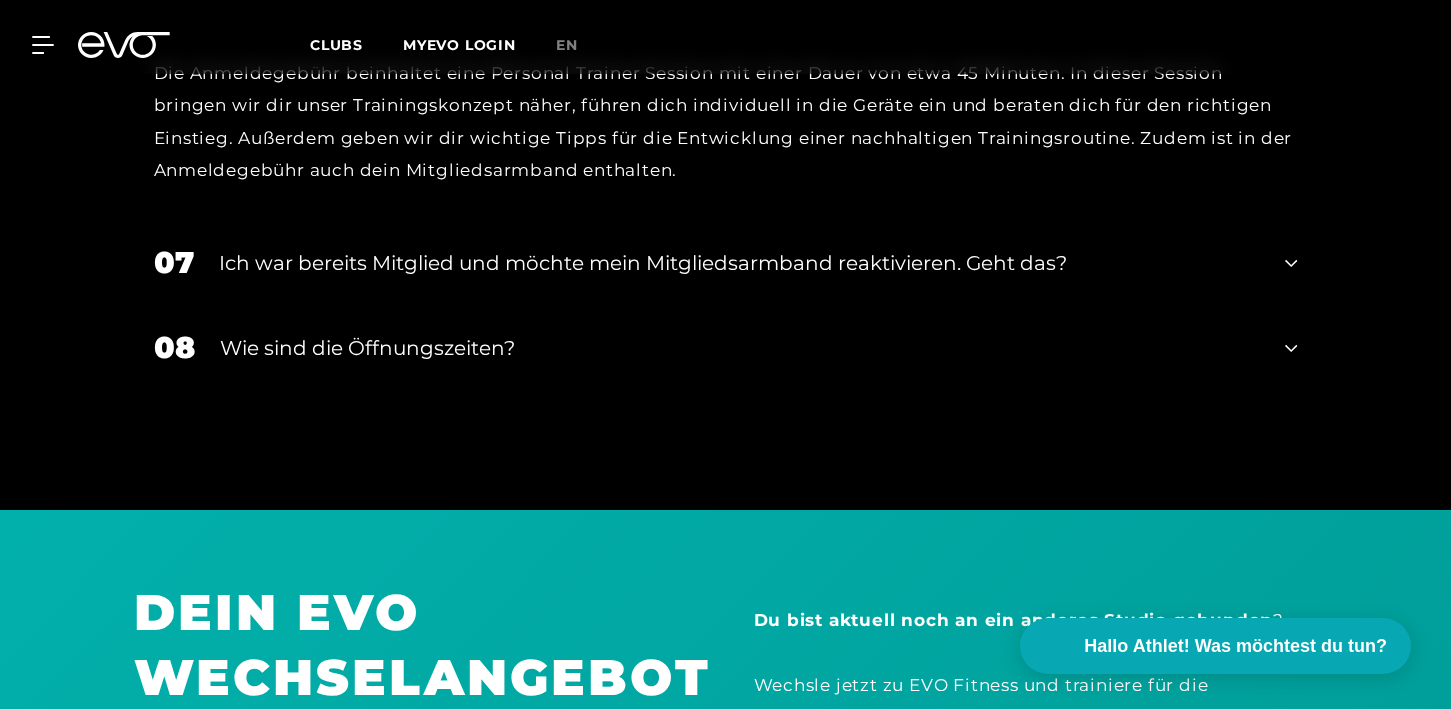 click on "Ich war bereits Mitglied und möchte mein Mitgliedsarmband reaktivieren. Geht das?" at bounding box center (740, 263) 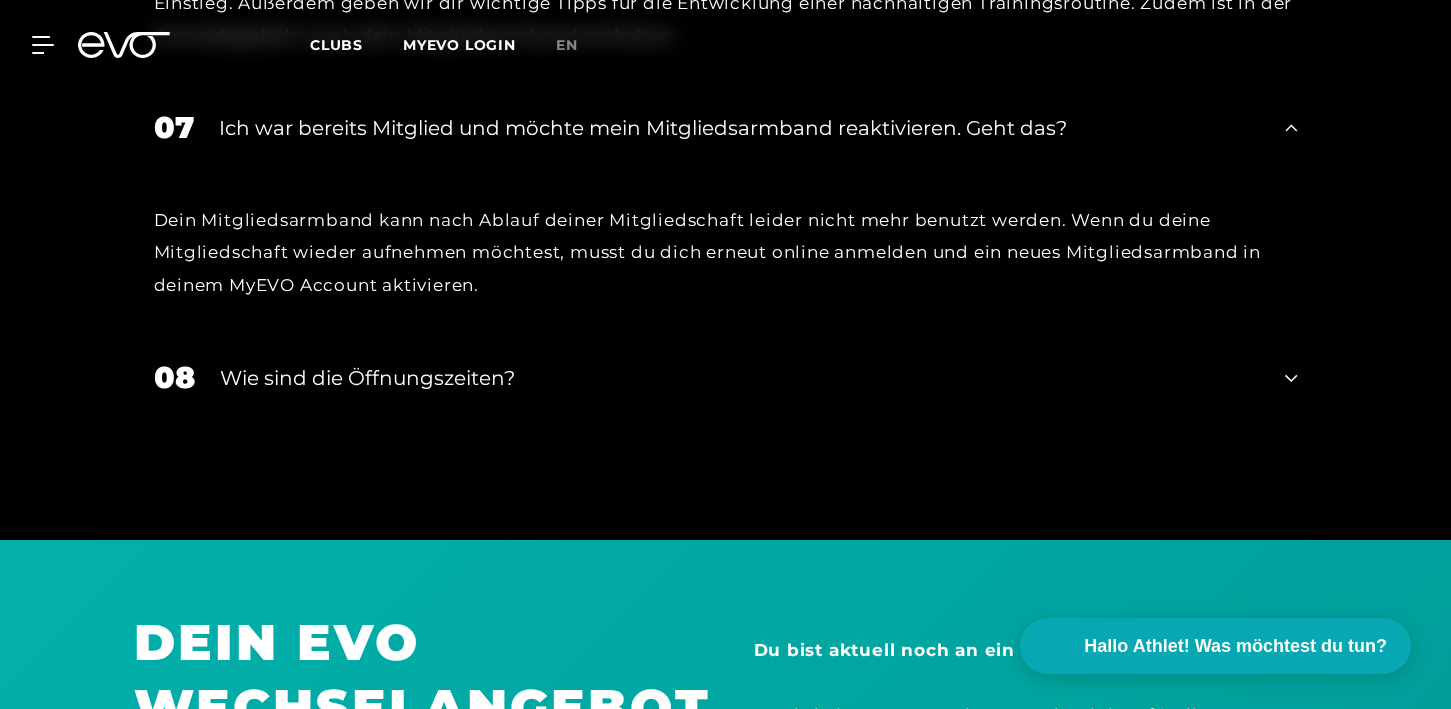 scroll, scrollTop: 4221, scrollLeft: 0, axis: vertical 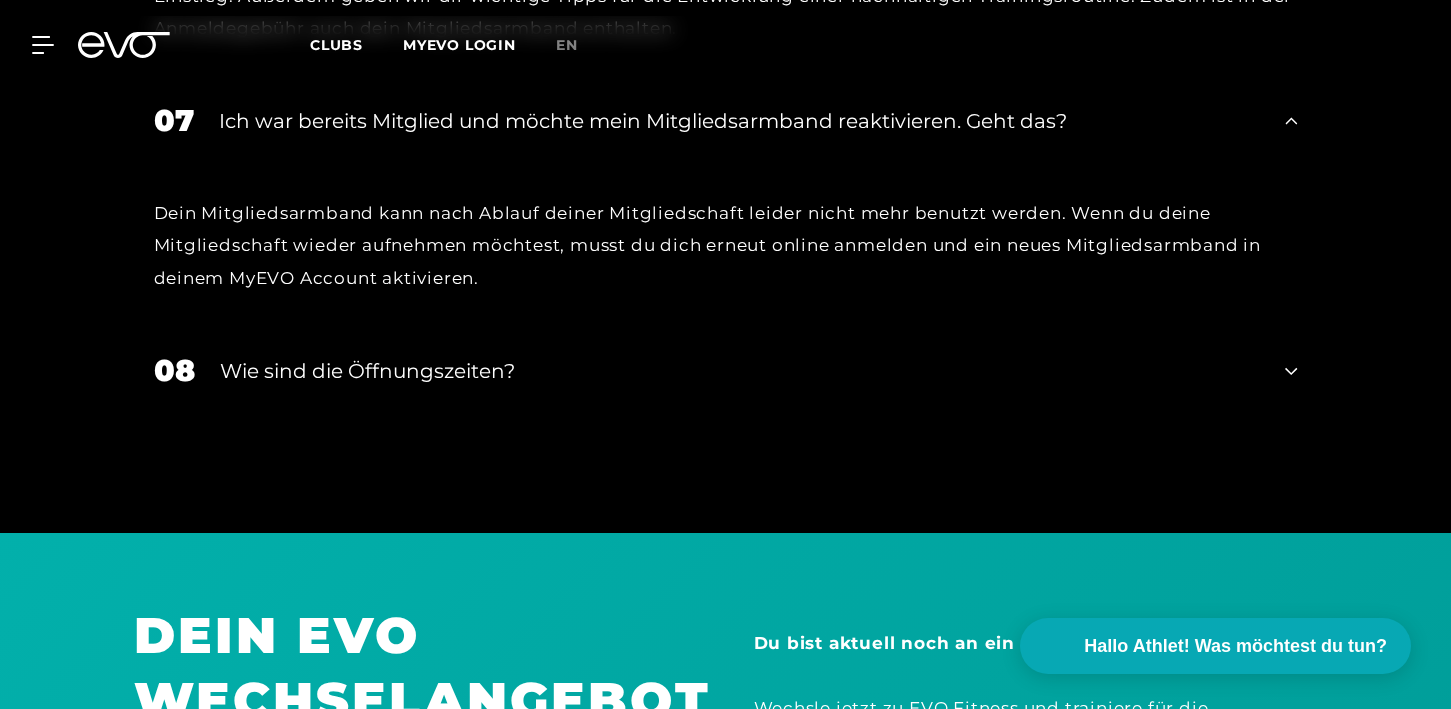 click on "Wie sind die Öffnungszeiten?" at bounding box center [740, 371] 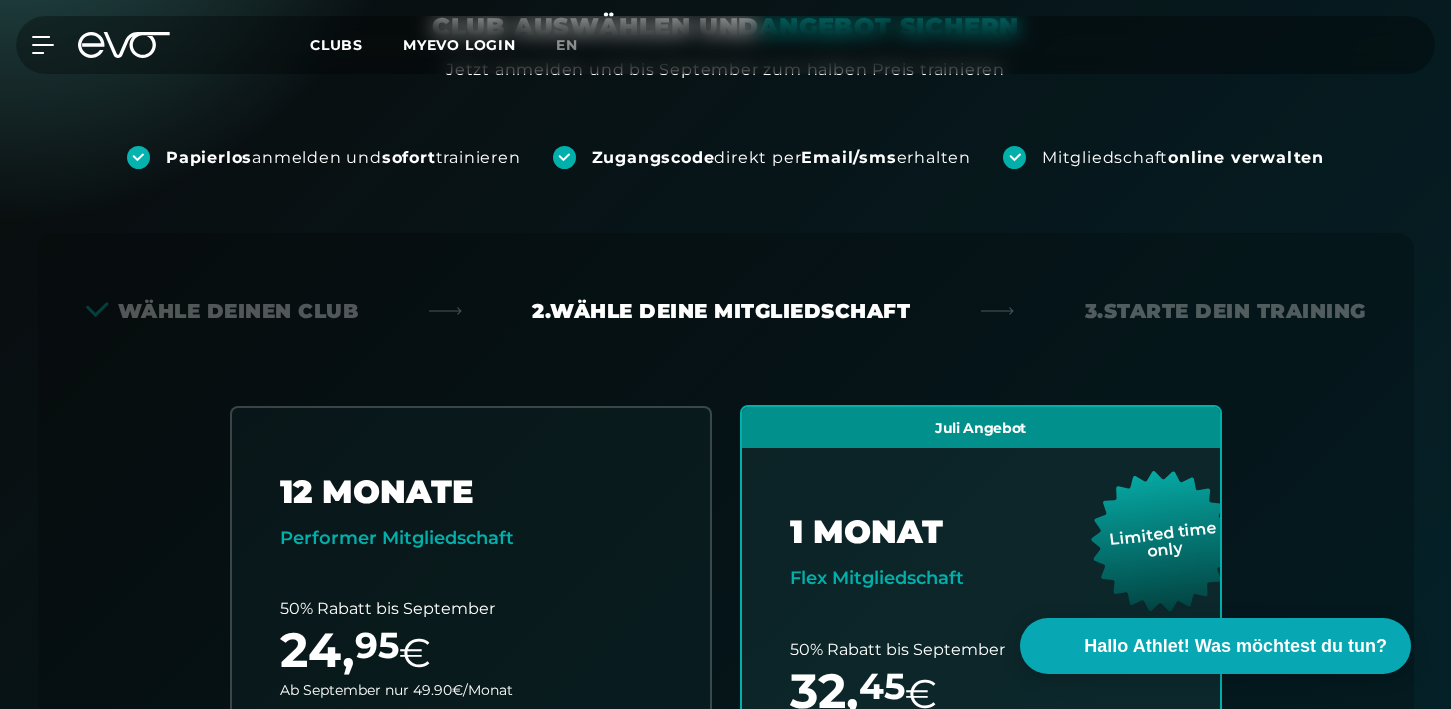 scroll, scrollTop: 0, scrollLeft: 0, axis: both 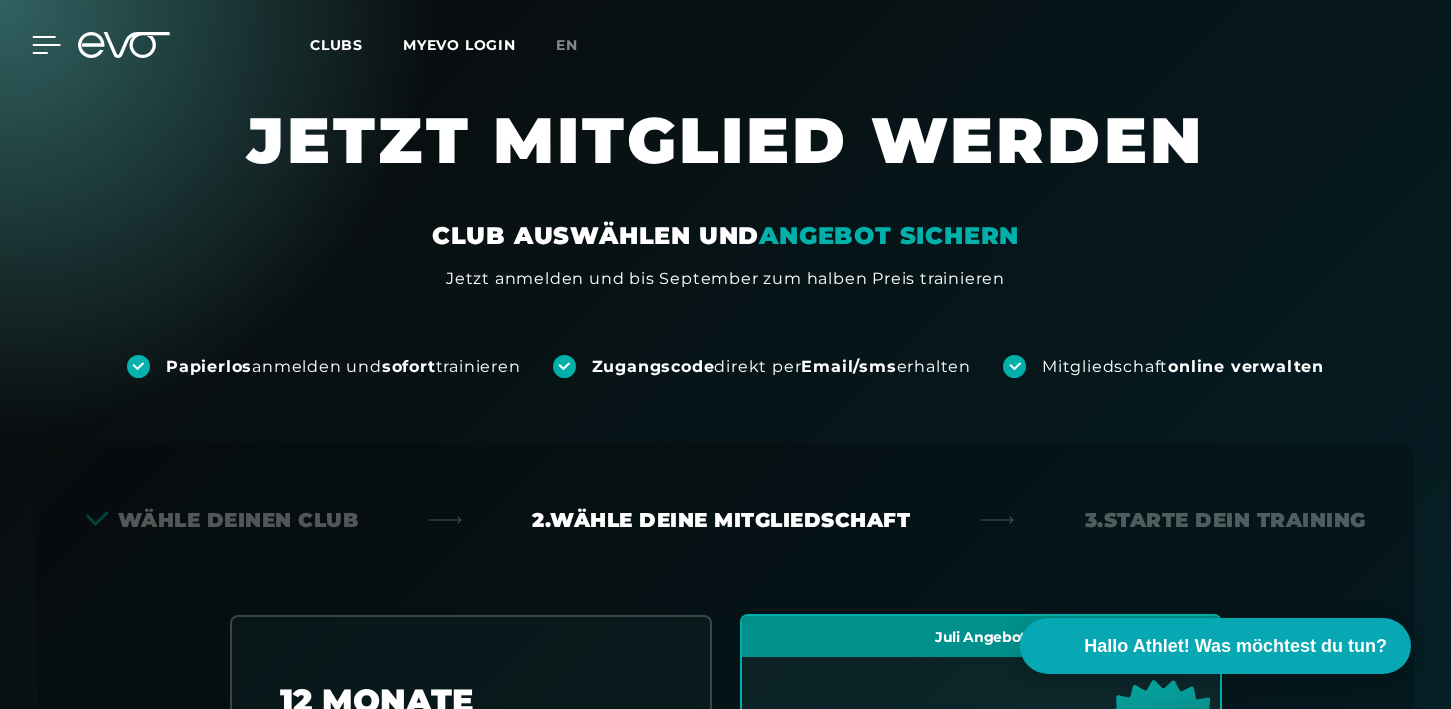 click 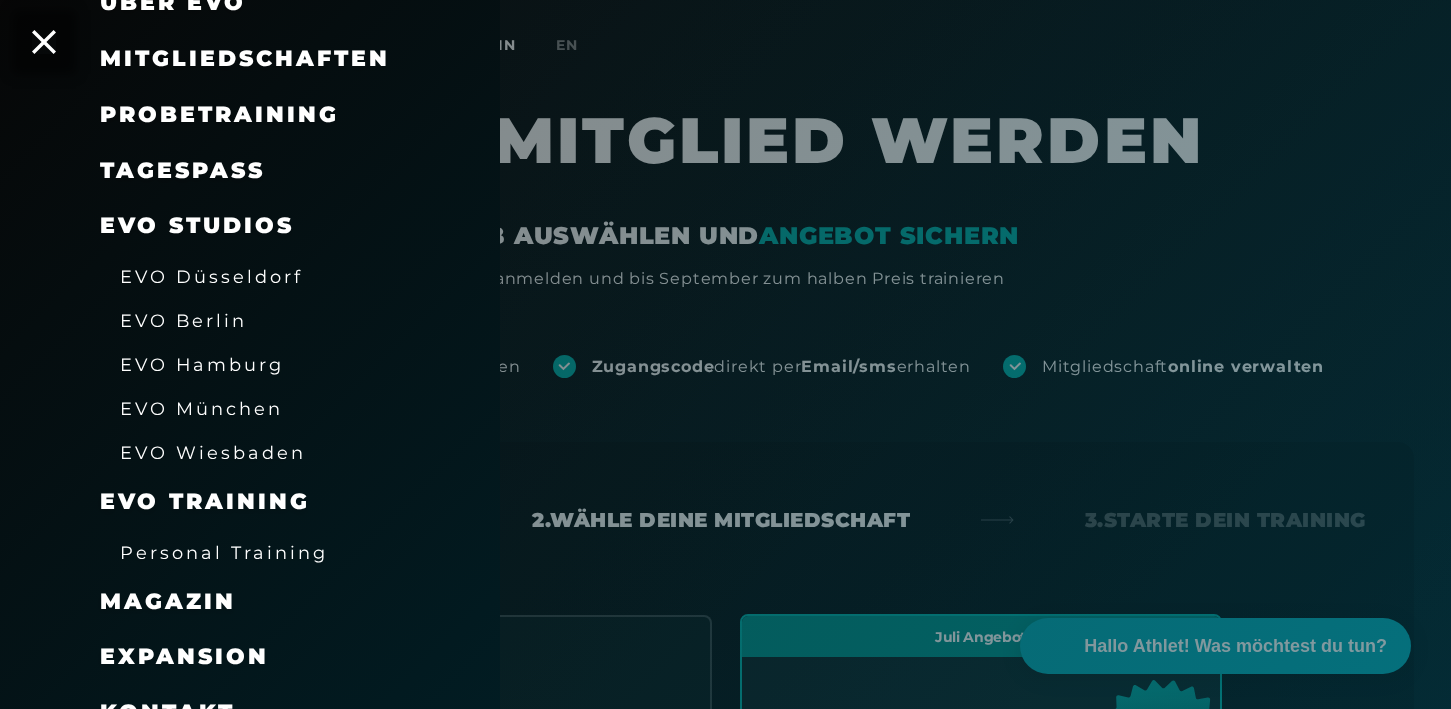 scroll, scrollTop: 269, scrollLeft: 0, axis: vertical 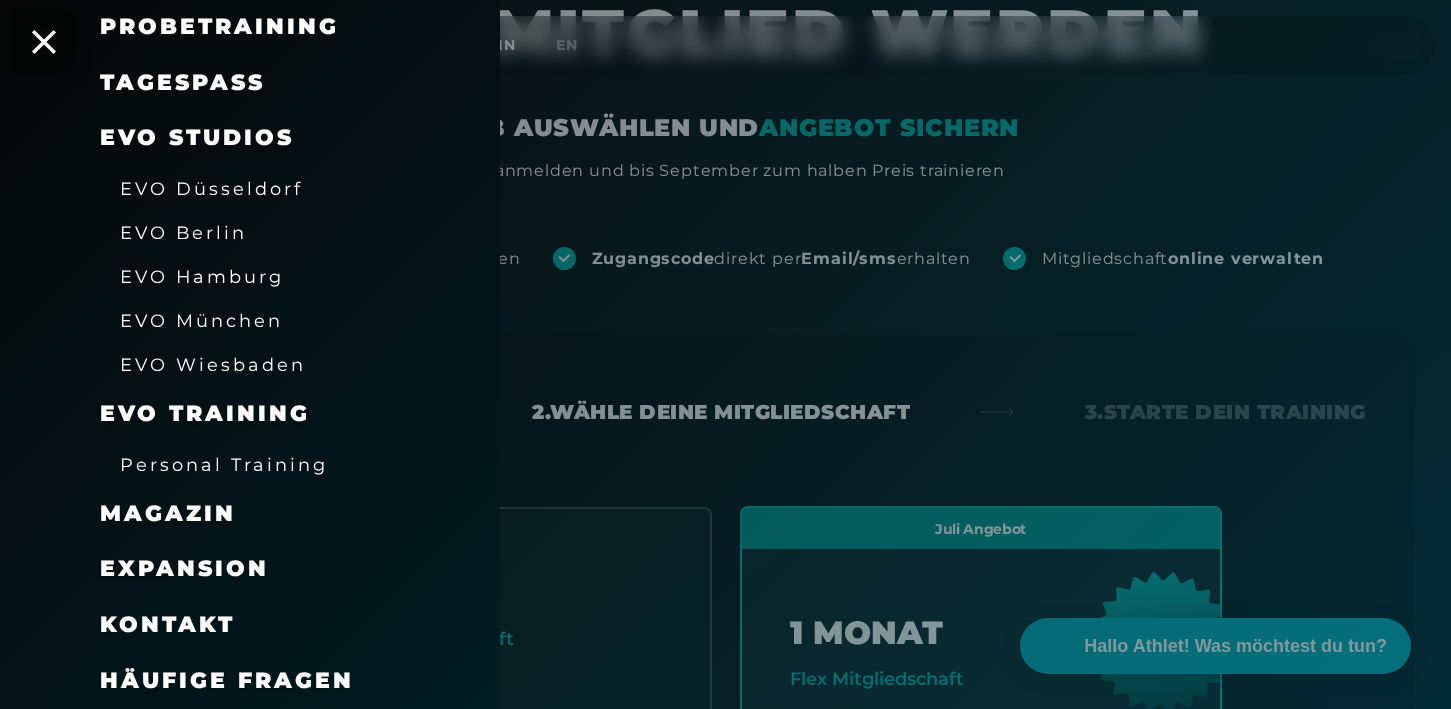 click on "EVO Berlin" at bounding box center [183, 232] 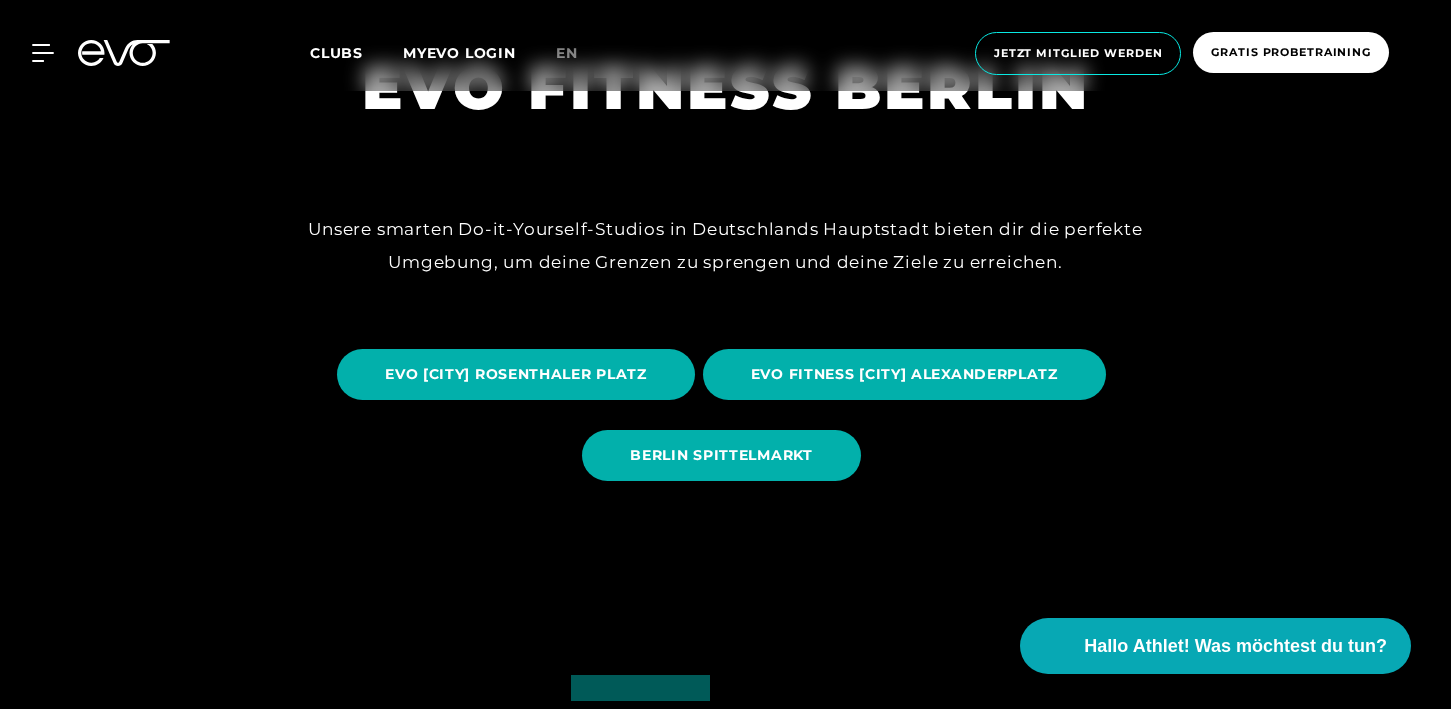 scroll, scrollTop: 172, scrollLeft: 0, axis: vertical 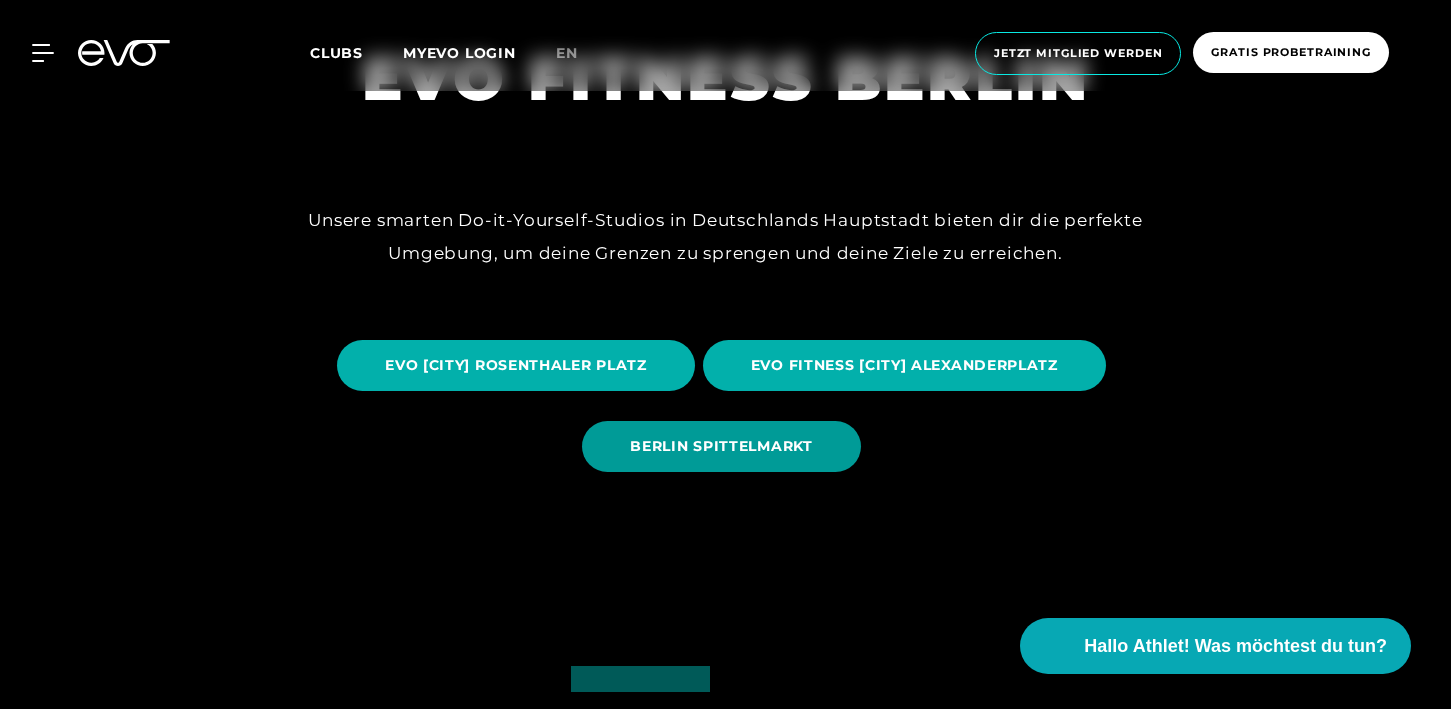 click on "BERLIN SPITTELMARKT" at bounding box center [721, 446] 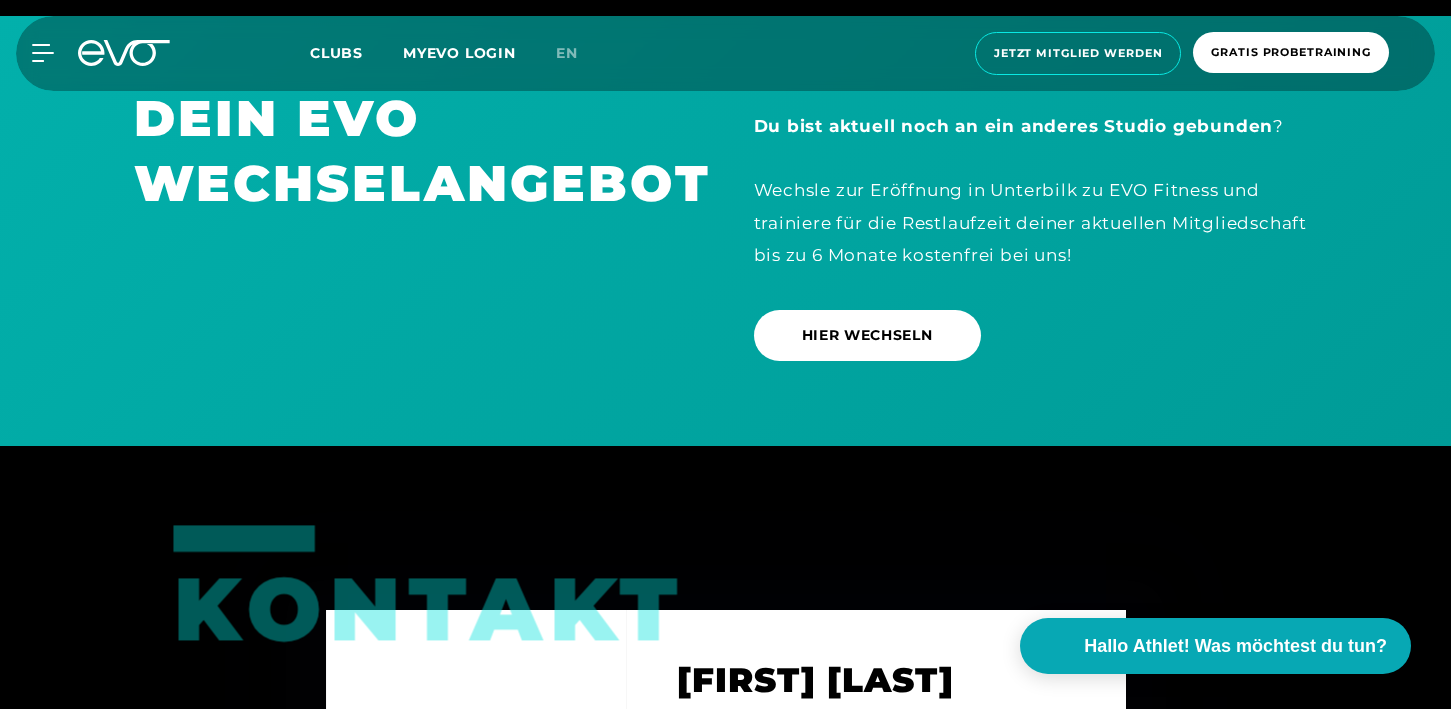 scroll, scrollTop: 6318, scrollLeft: 0, axis: vertical 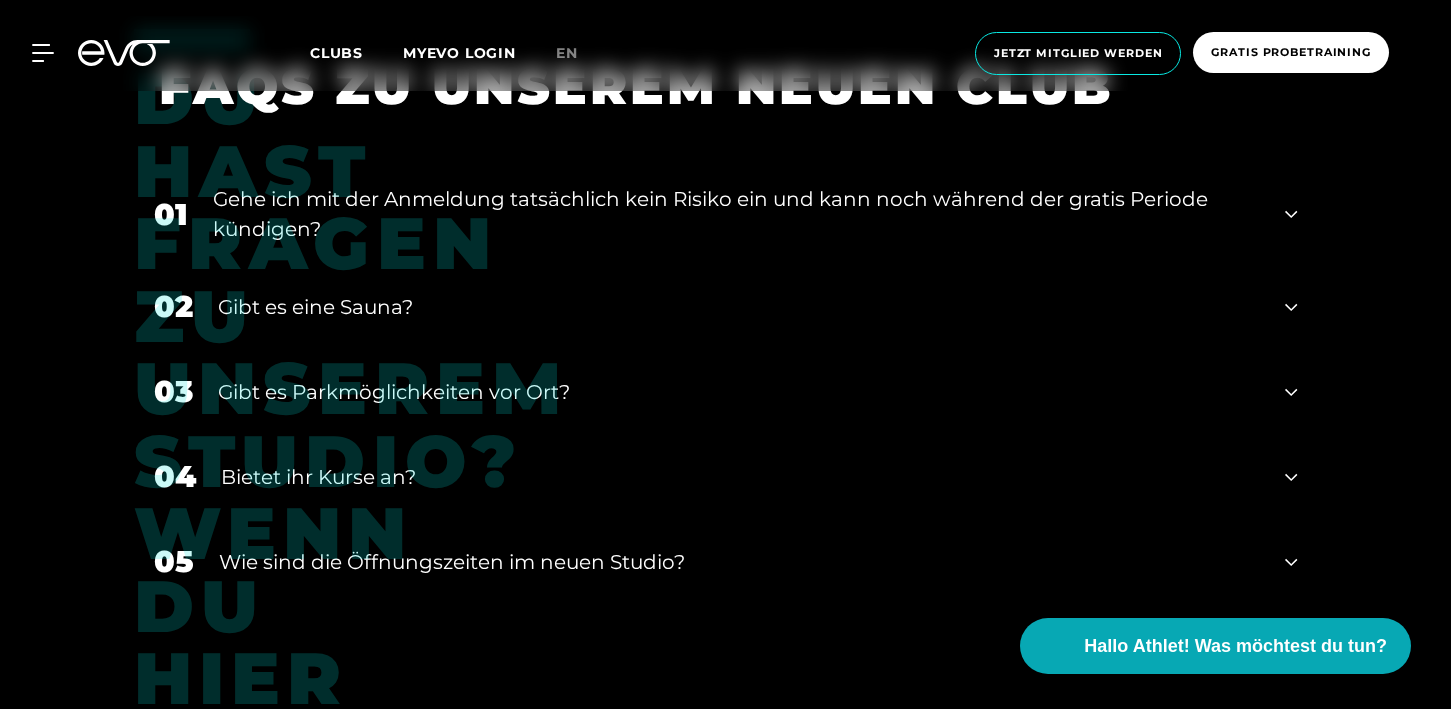 click 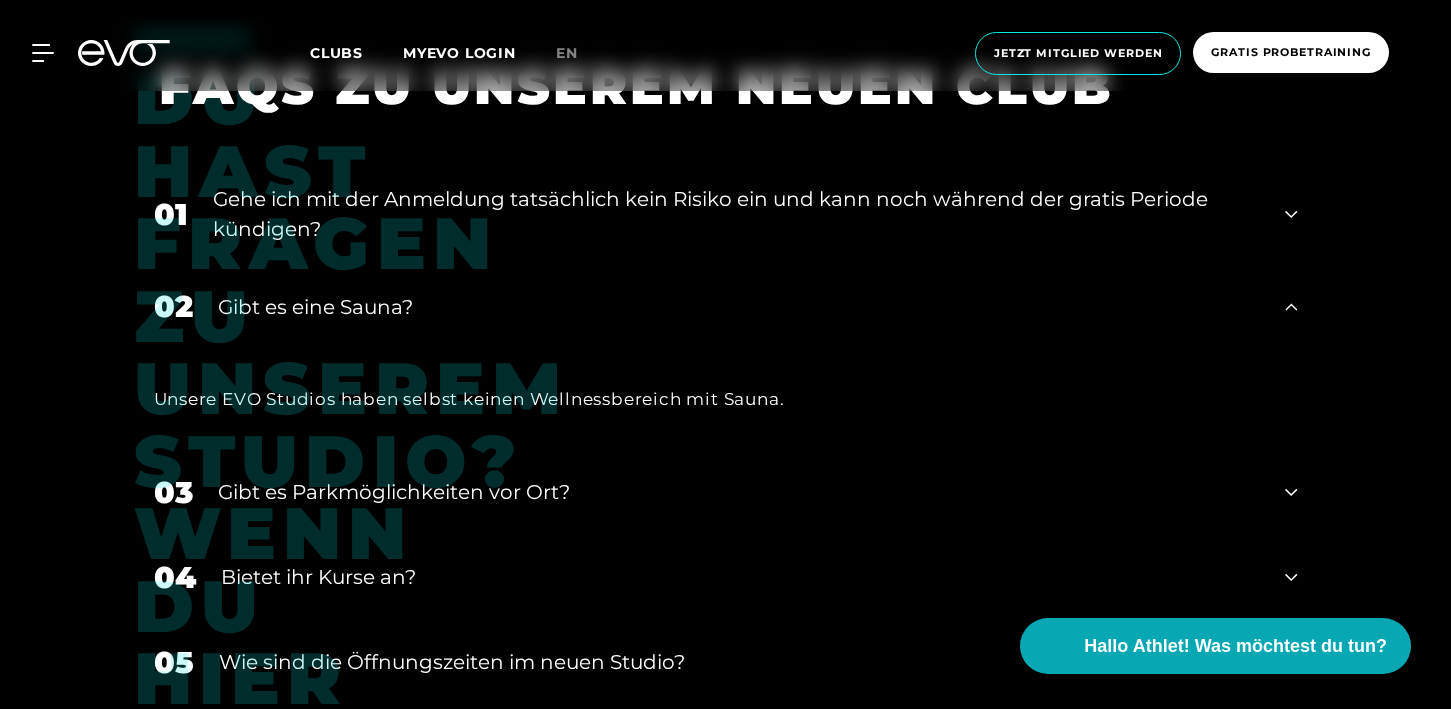 click on "[NUMBER] Gehe ich mit der Anmeldung tatsächlich kein Risiko ein und kann noch während der gratis Periode kündigen?" at bounding box center [726, 214] 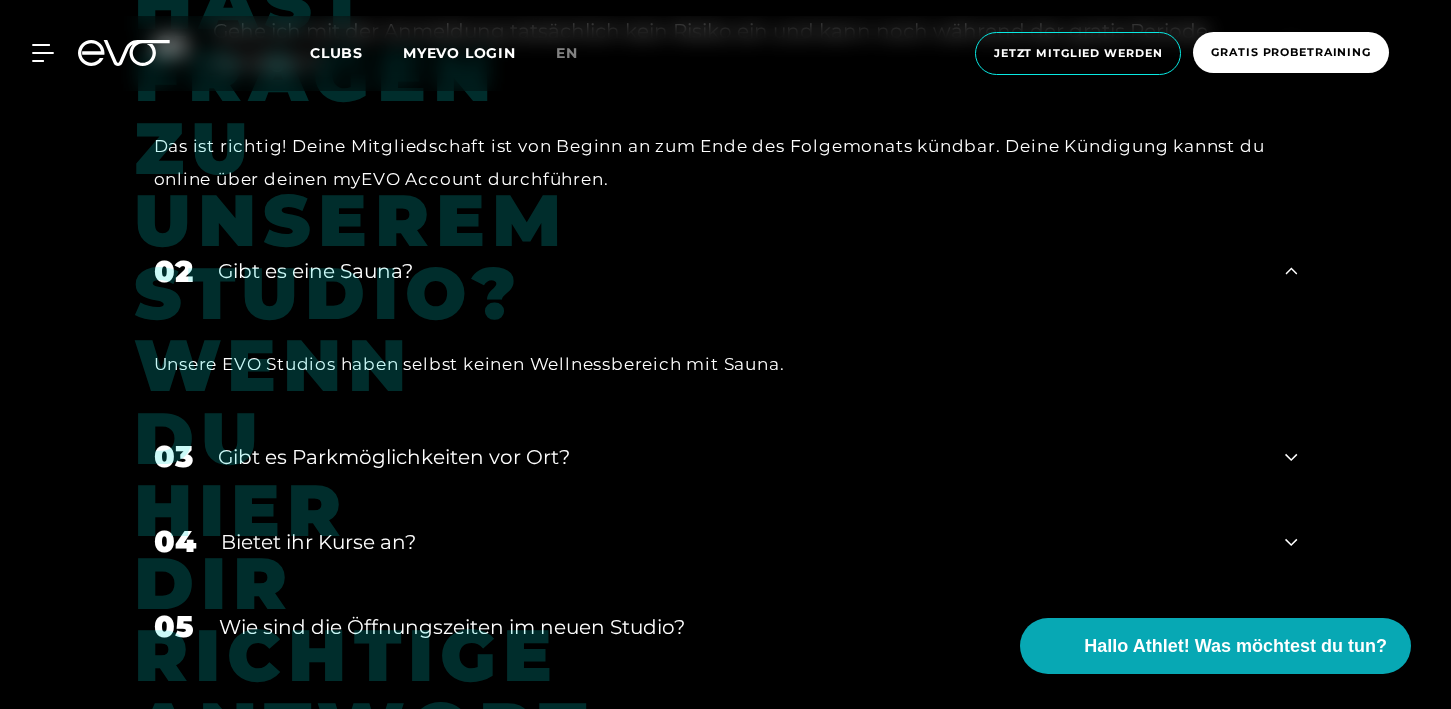 scroll, scrollTop: 7638, scrollLeft: 0, axis: vertical 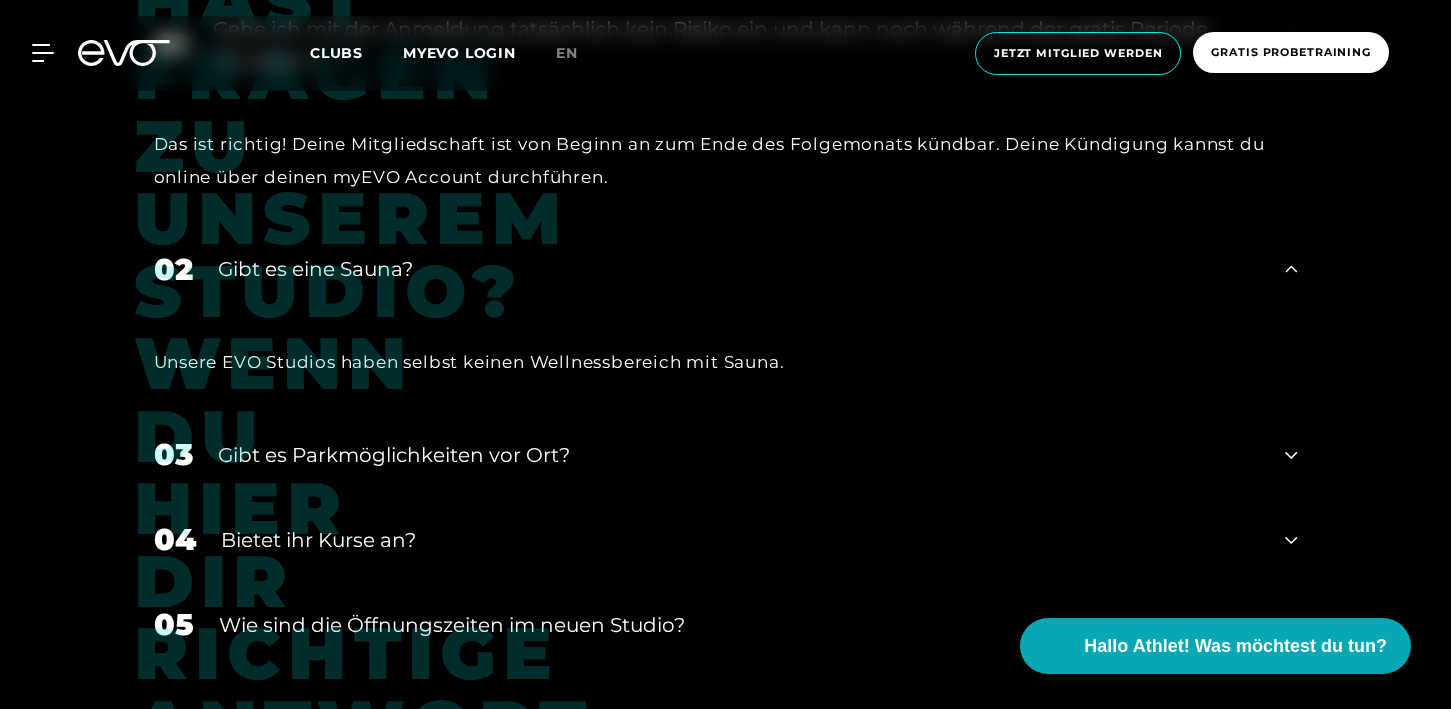 click on "03 Gibt es Parkmöglichkeiten vor Ort?" at bounding box center [726, 454] 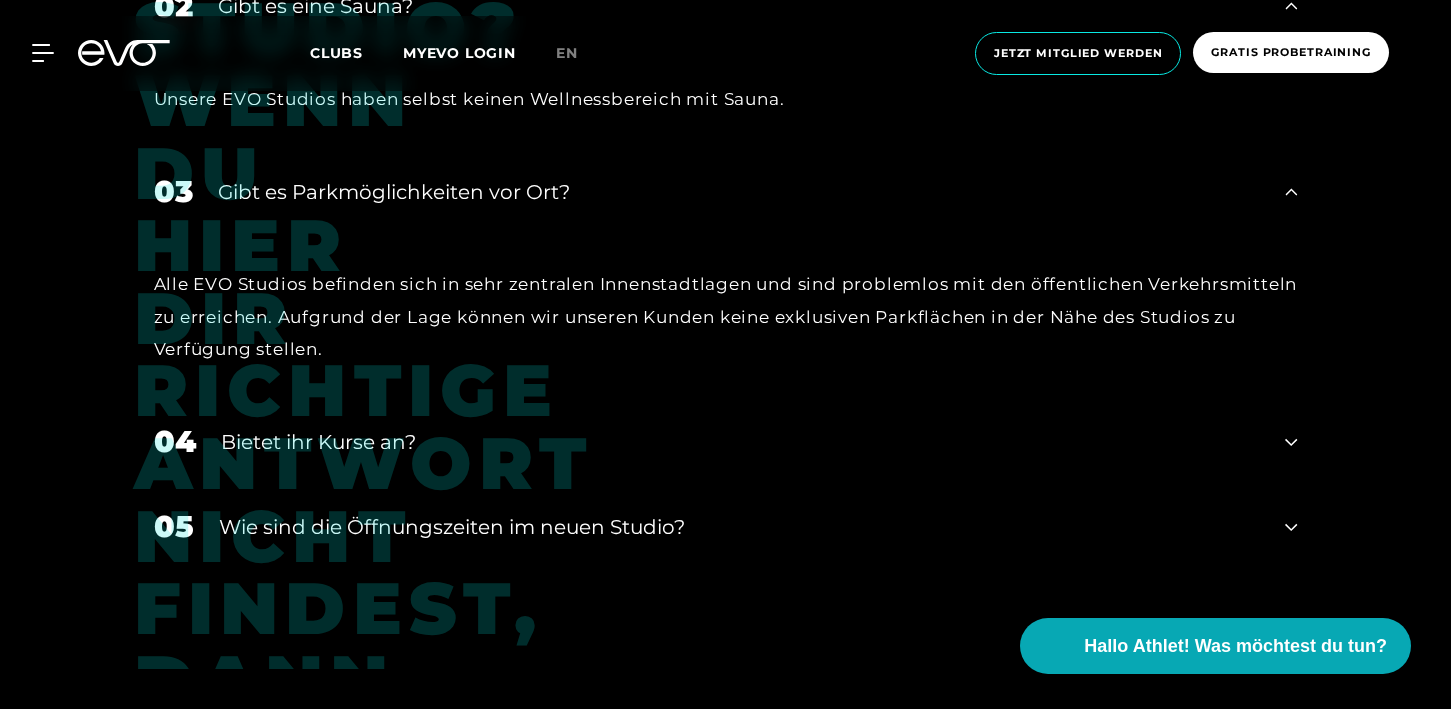 scroll, scrollTop: 7903, scrollLeft: 0, axis: vertical 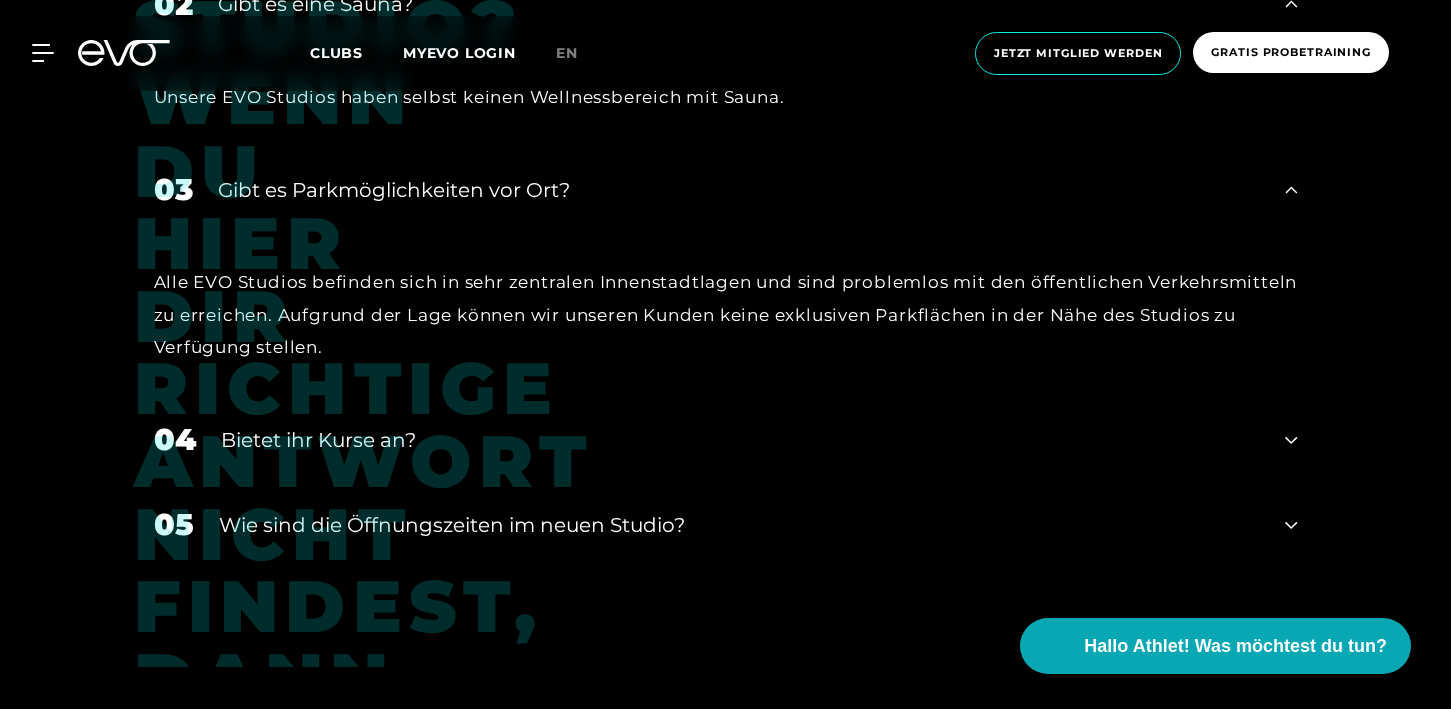 click 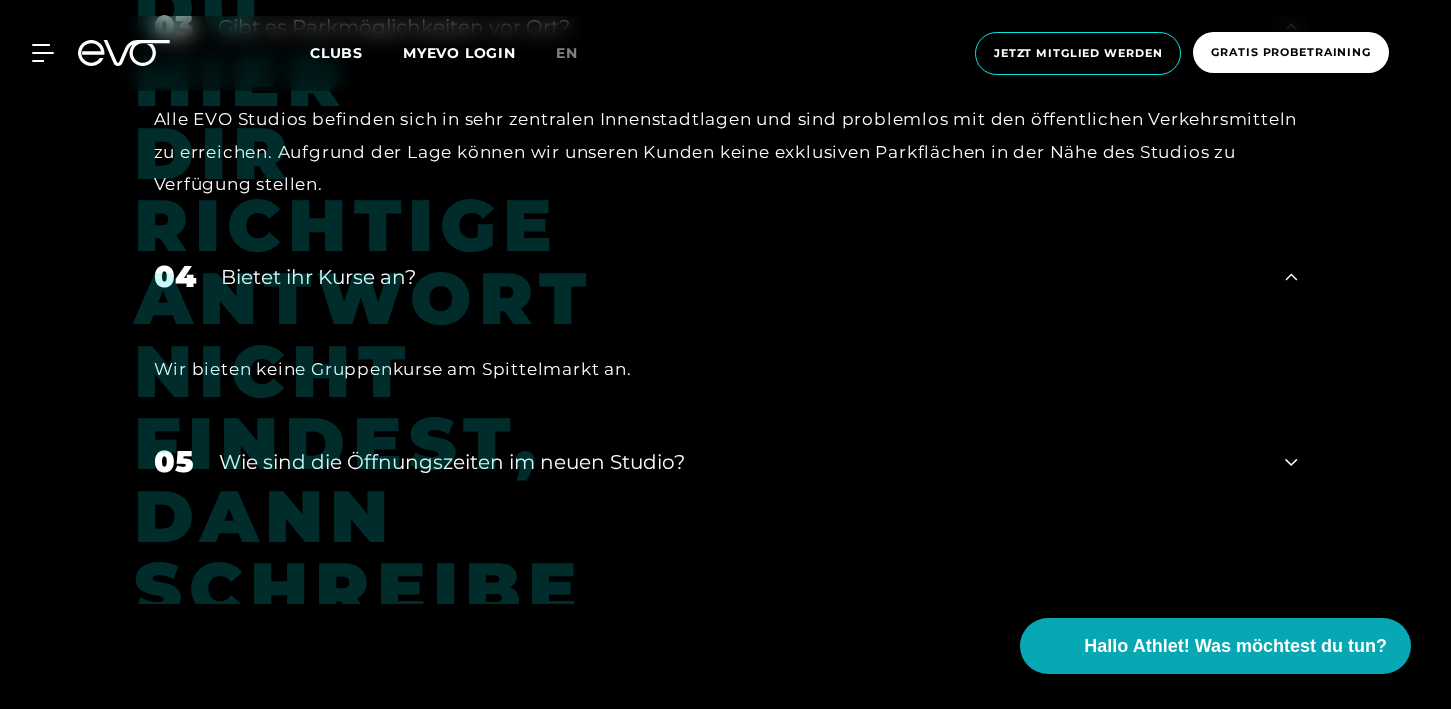 scroll, scrollTop: 8076, scrollLeft: 0, axis: vertical 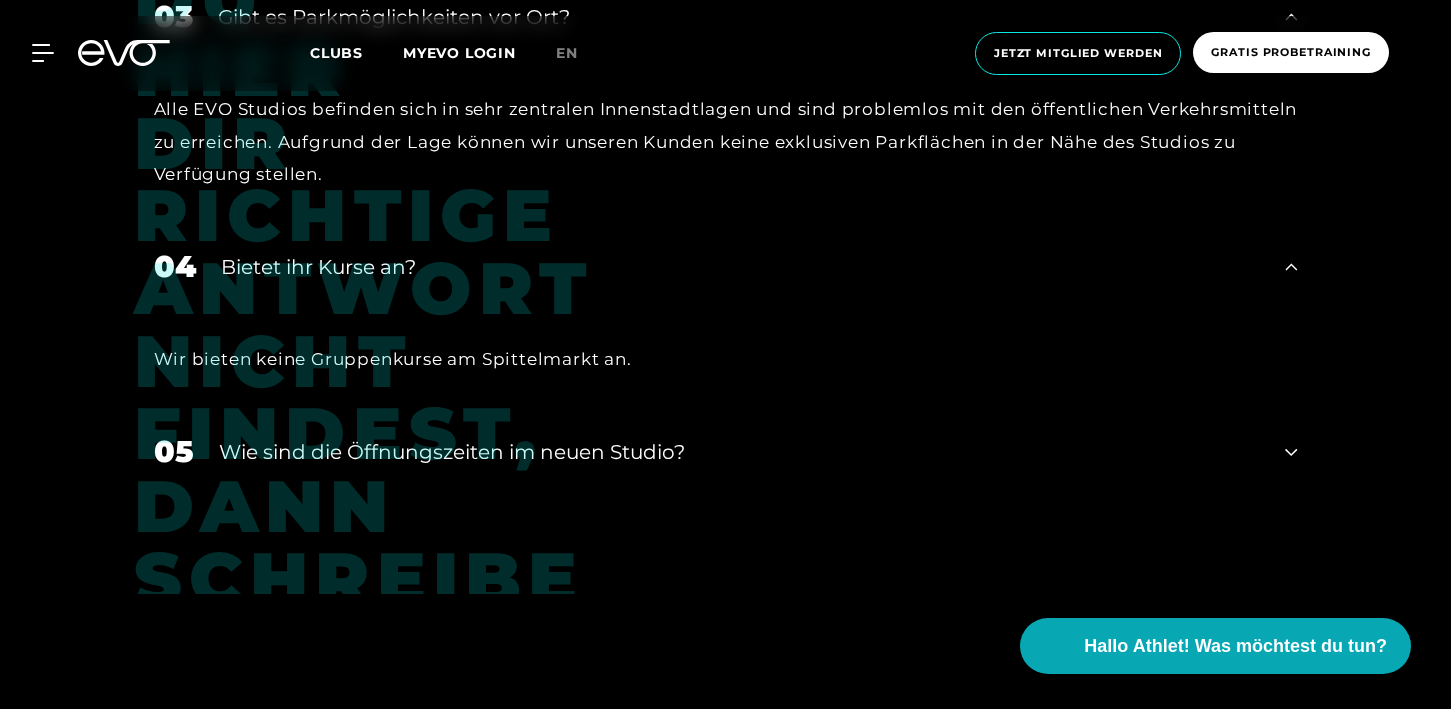 click on "[NUMBER] ​Wie sind die Öffnungszeiten im neuen Studio?" at bounding box center (726, 451) 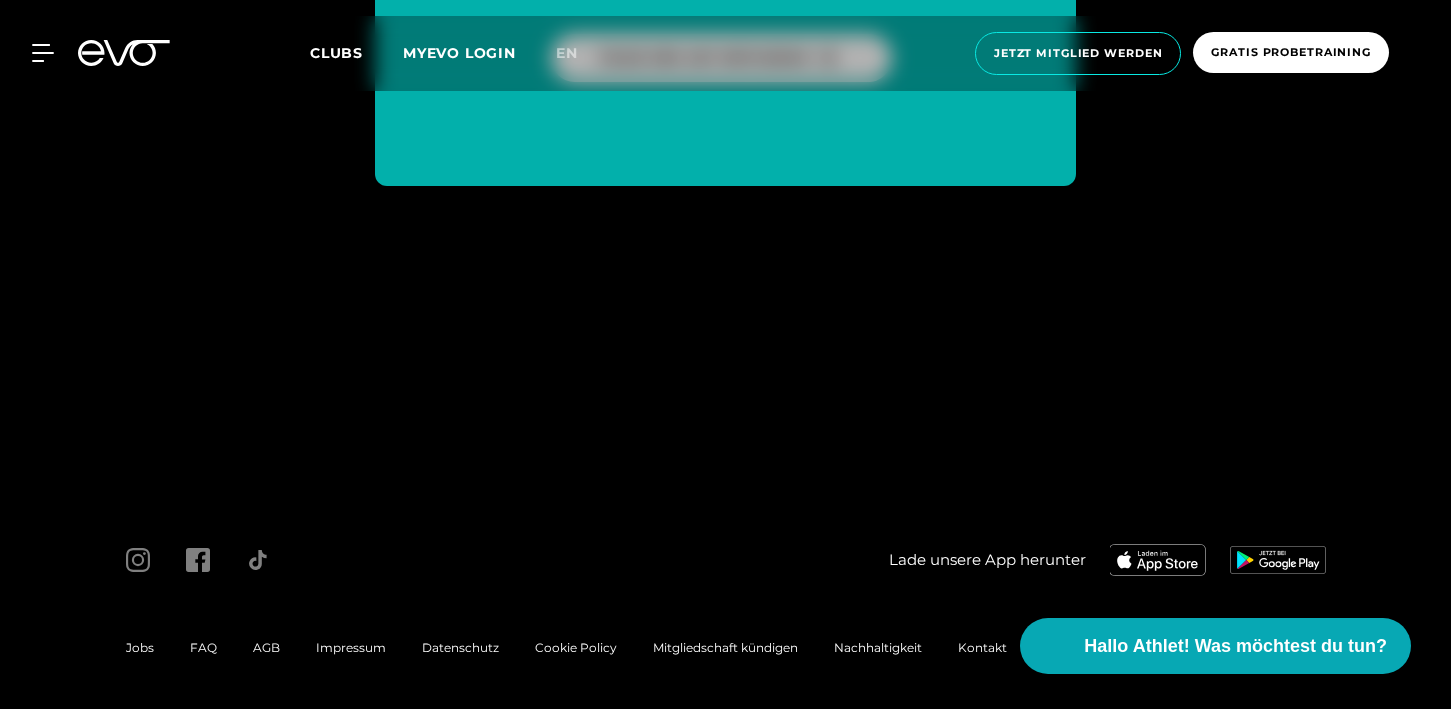 scroll, scrollTop: 9376, scrollLeft: 0, axis: vertical 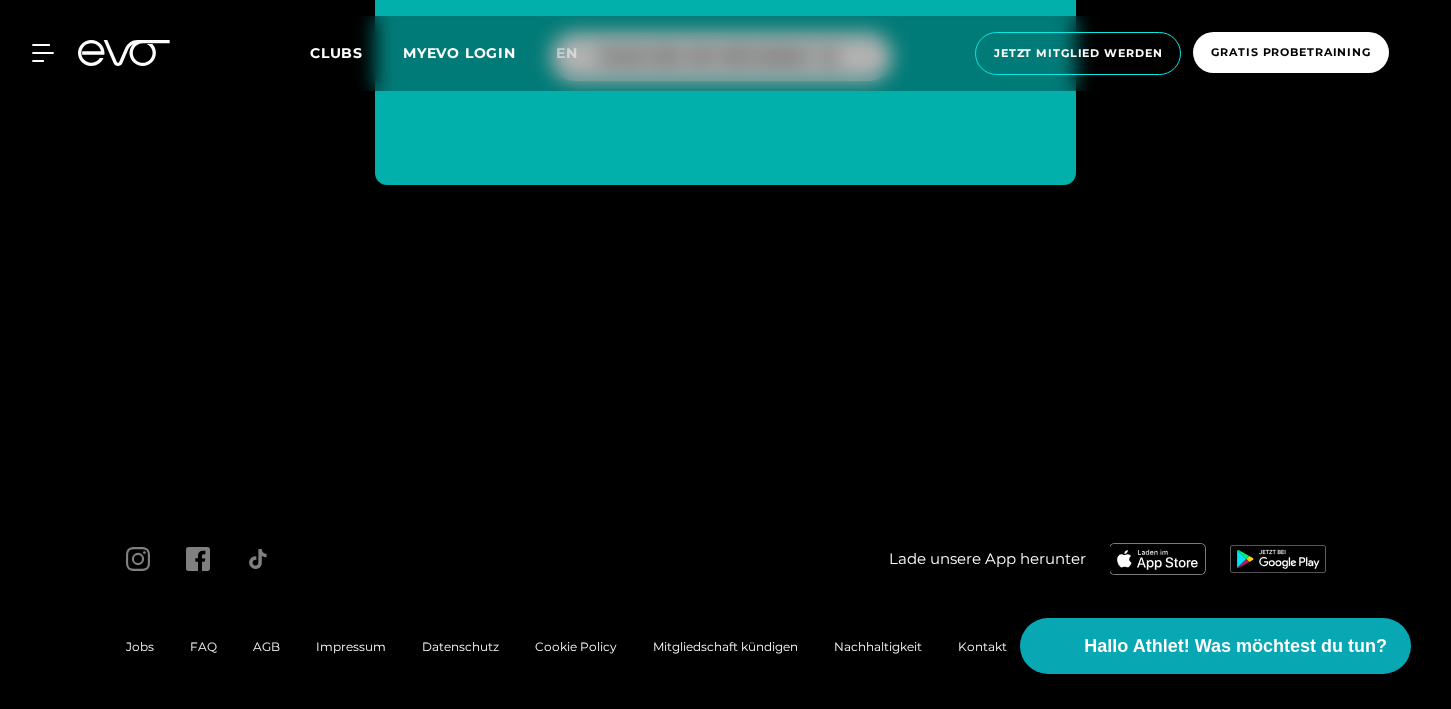 click on "FAQ" at bounding box center [203, 646] 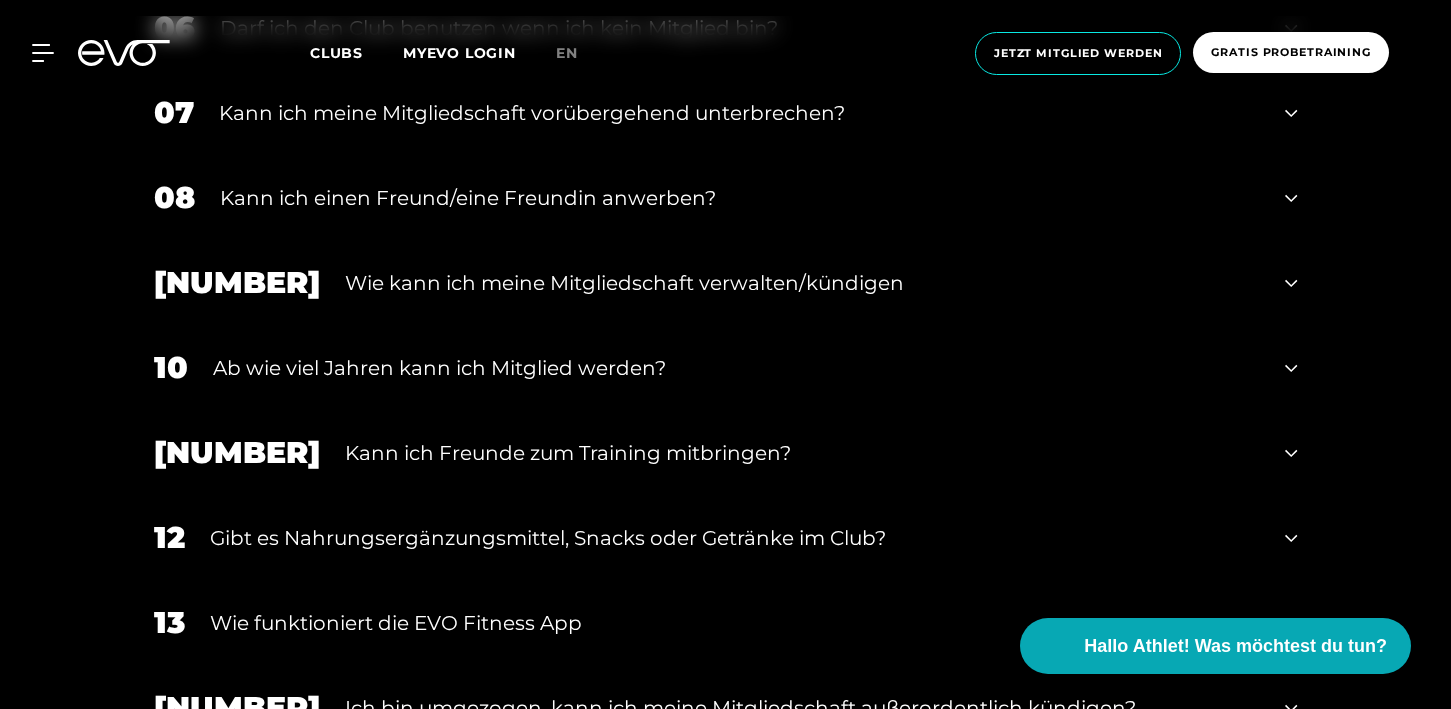 scroll, scrollTop: 1324, scrollLeft: 0, axis: vertical 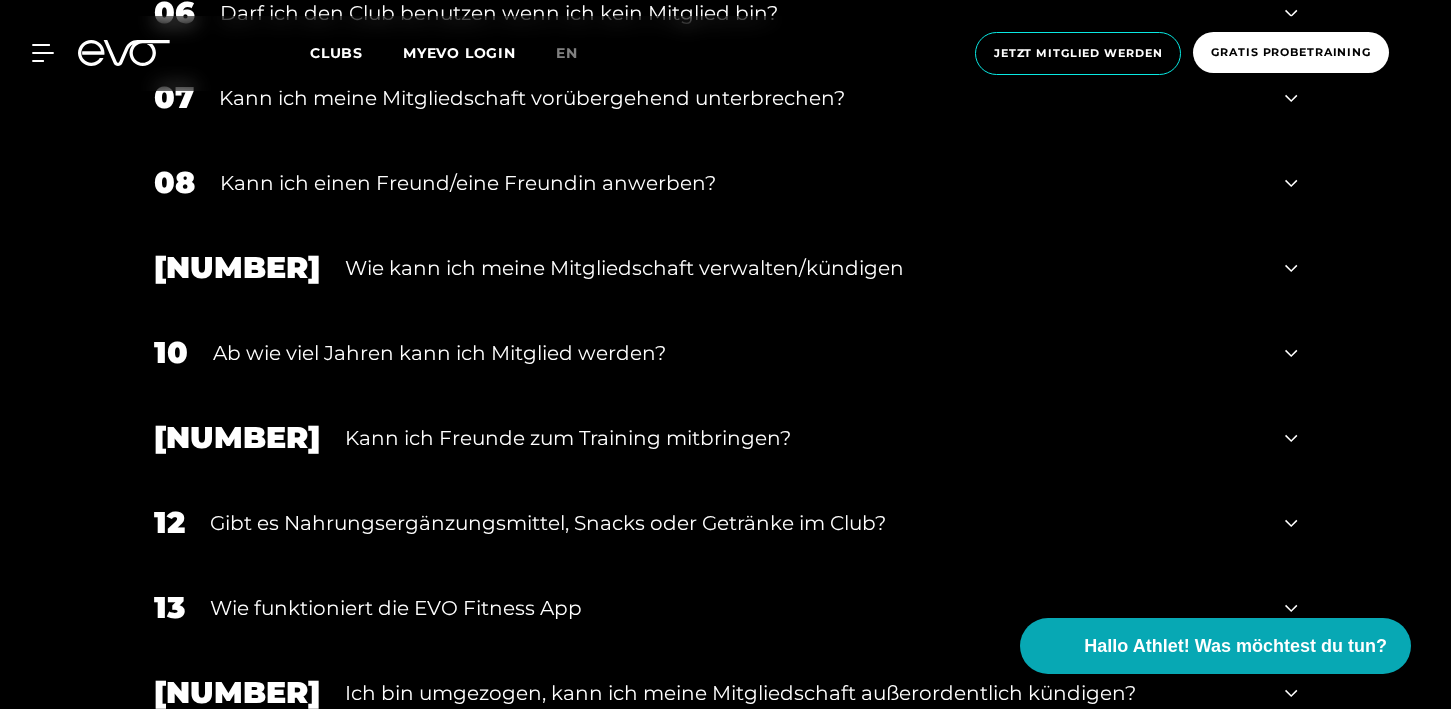 click on "Ab wie viel Jahren kann ich Mitglied werden?" at bounding box center (737, 353) 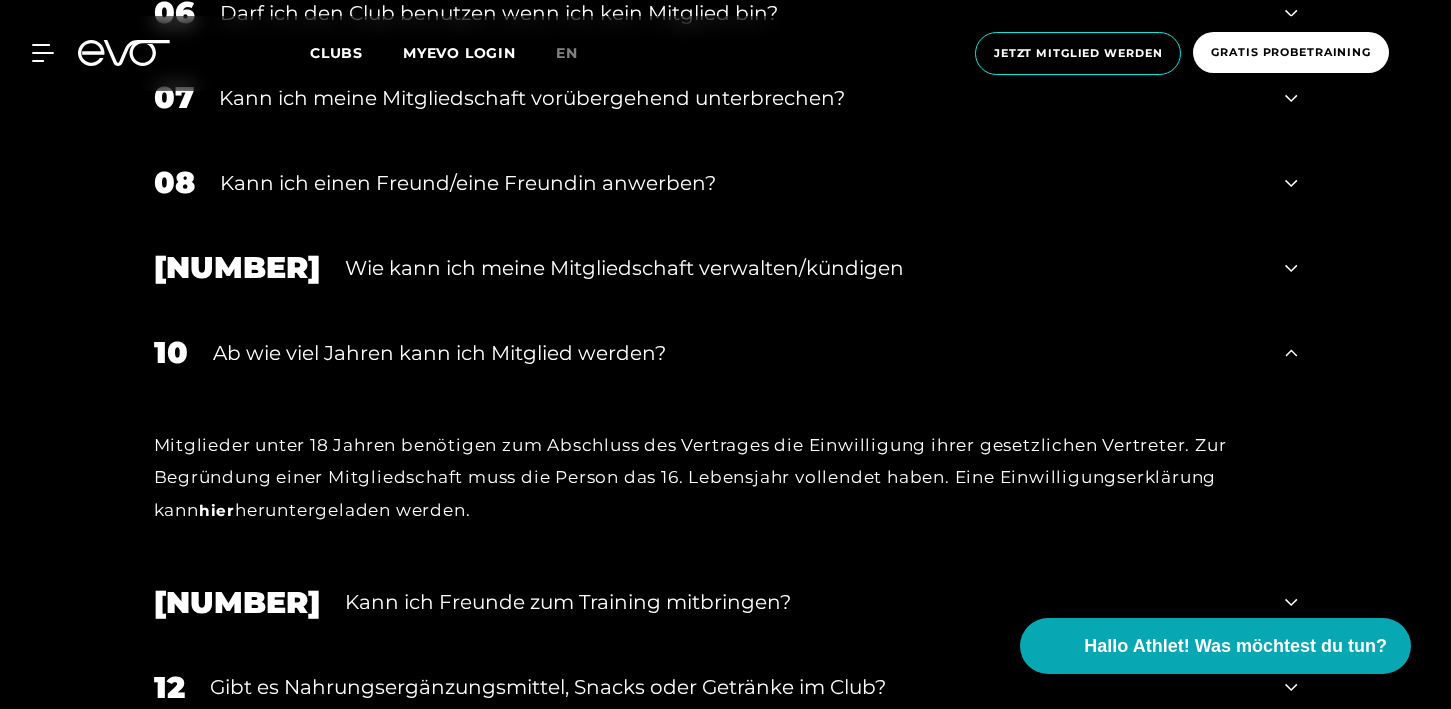 click on "Ab wie viel Jahren kann ich Mitglied werden?" at bounding box center [737, 353] 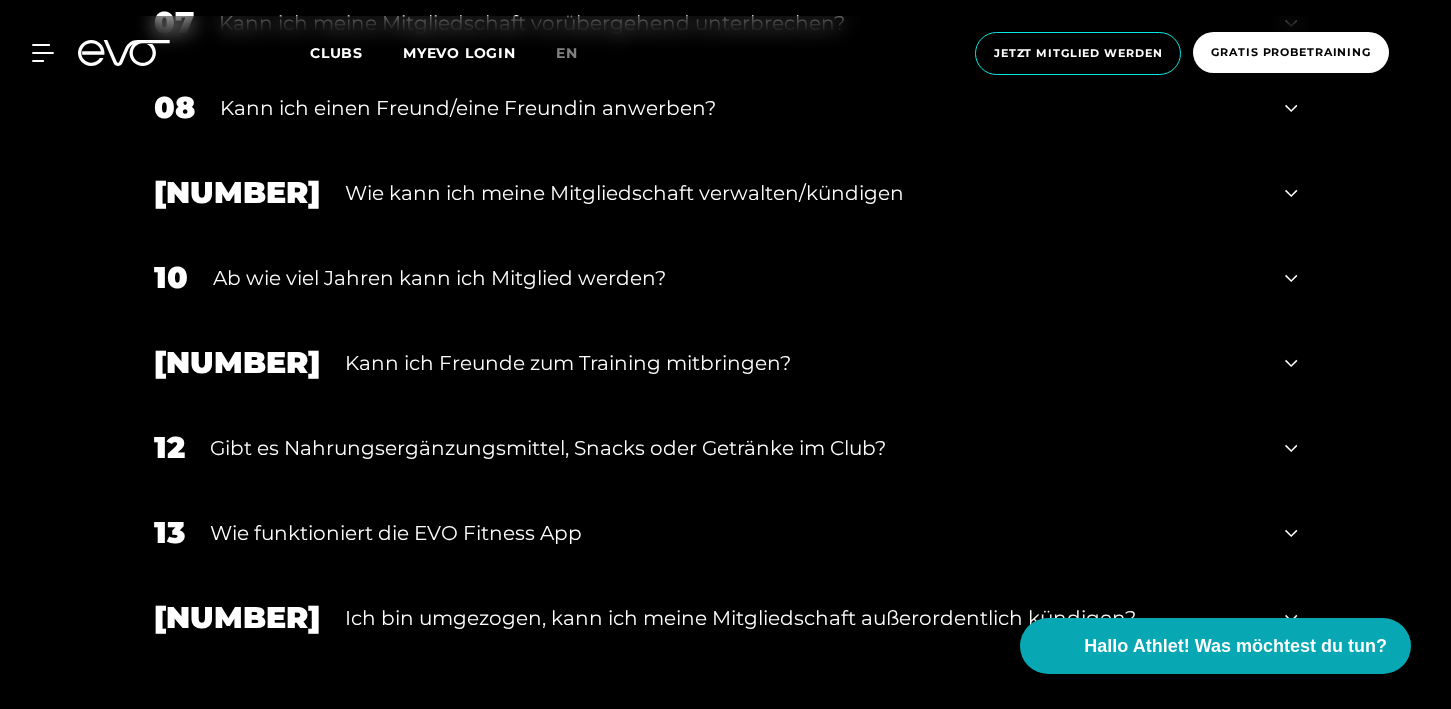 scroll, scrollTop: 1412, scrollLeft: 0, axis: vertical 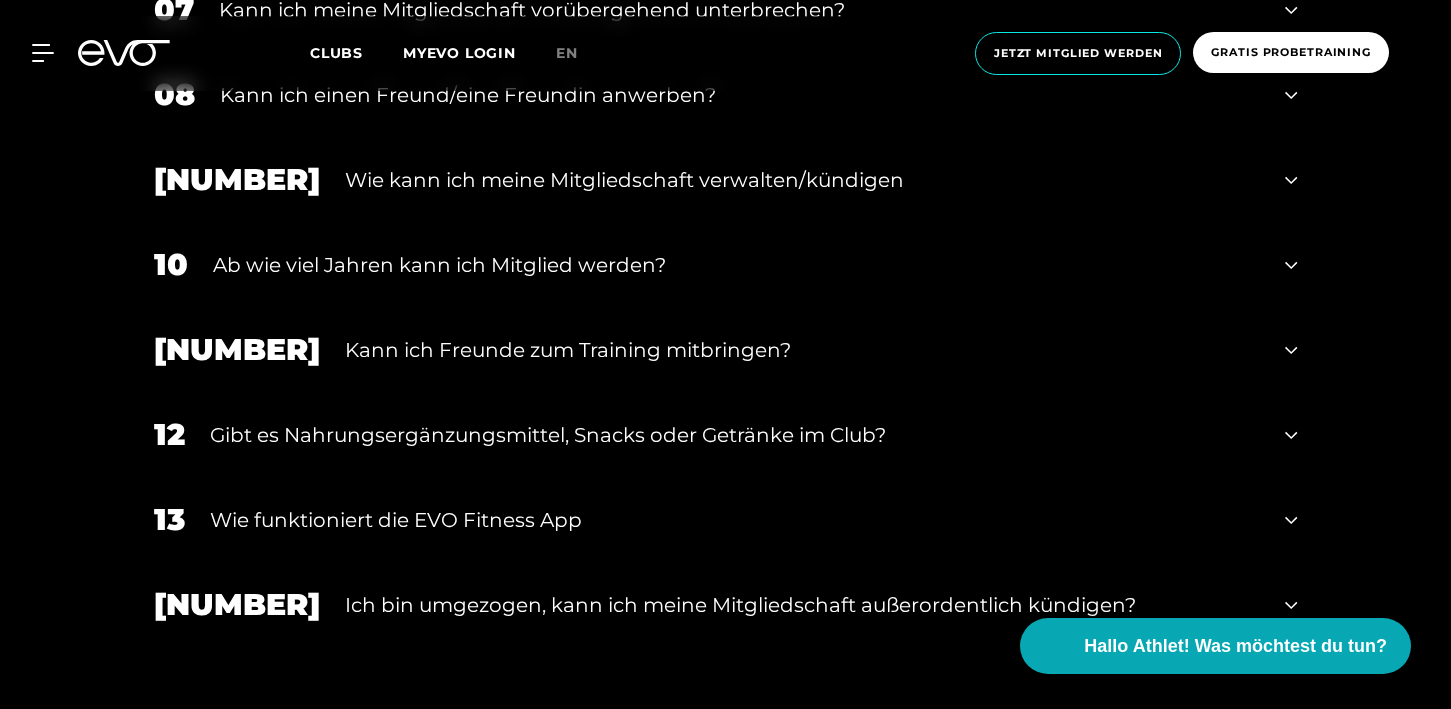 click on "Gibt es Nahrungsergänzungsmittel, Snacks oder Getränke im Club?" at bounding box center (735, 435) 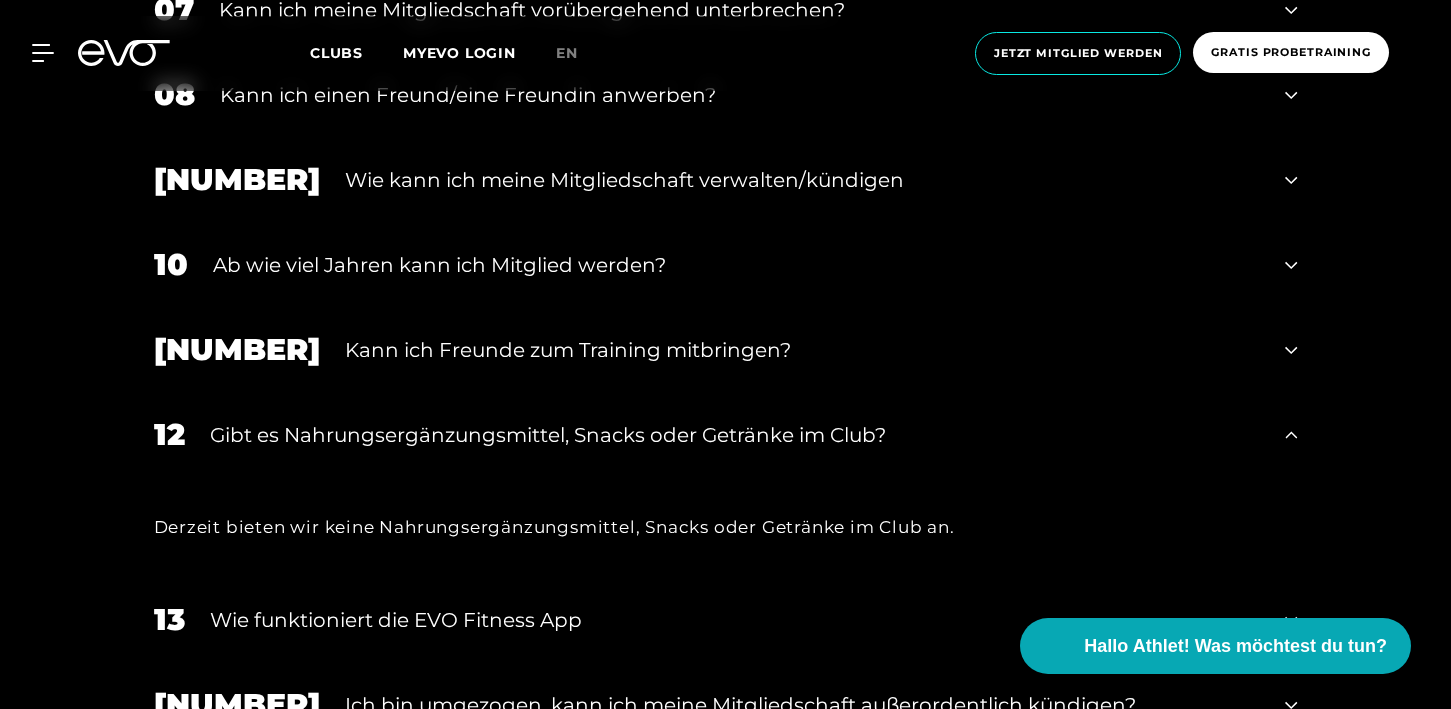 click on "Gibt es Nahrungsergänzungsmittel, Snacks oder Getränke im Club?" at bounding box center (735, 435) 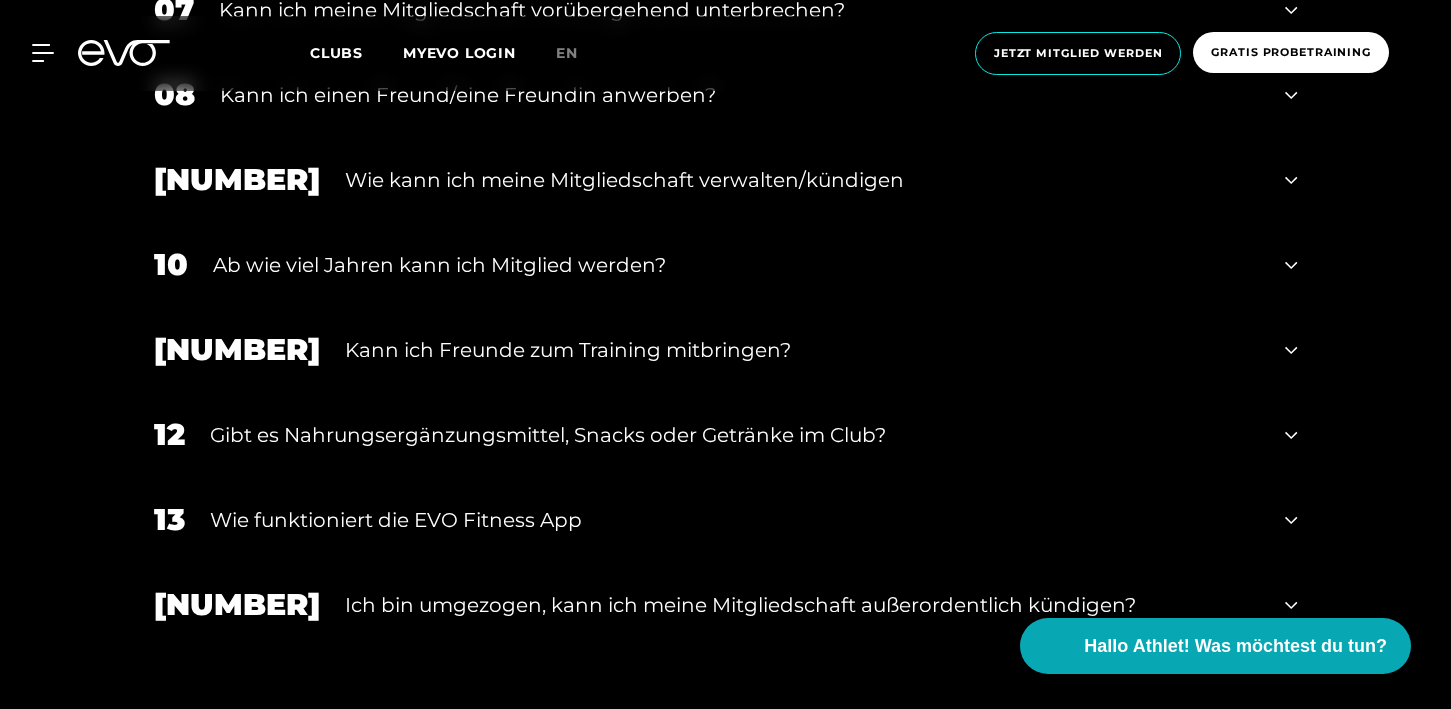 click on "Kann ich Freunde zum Training mitbringen?" at bounding box center [803, 350] 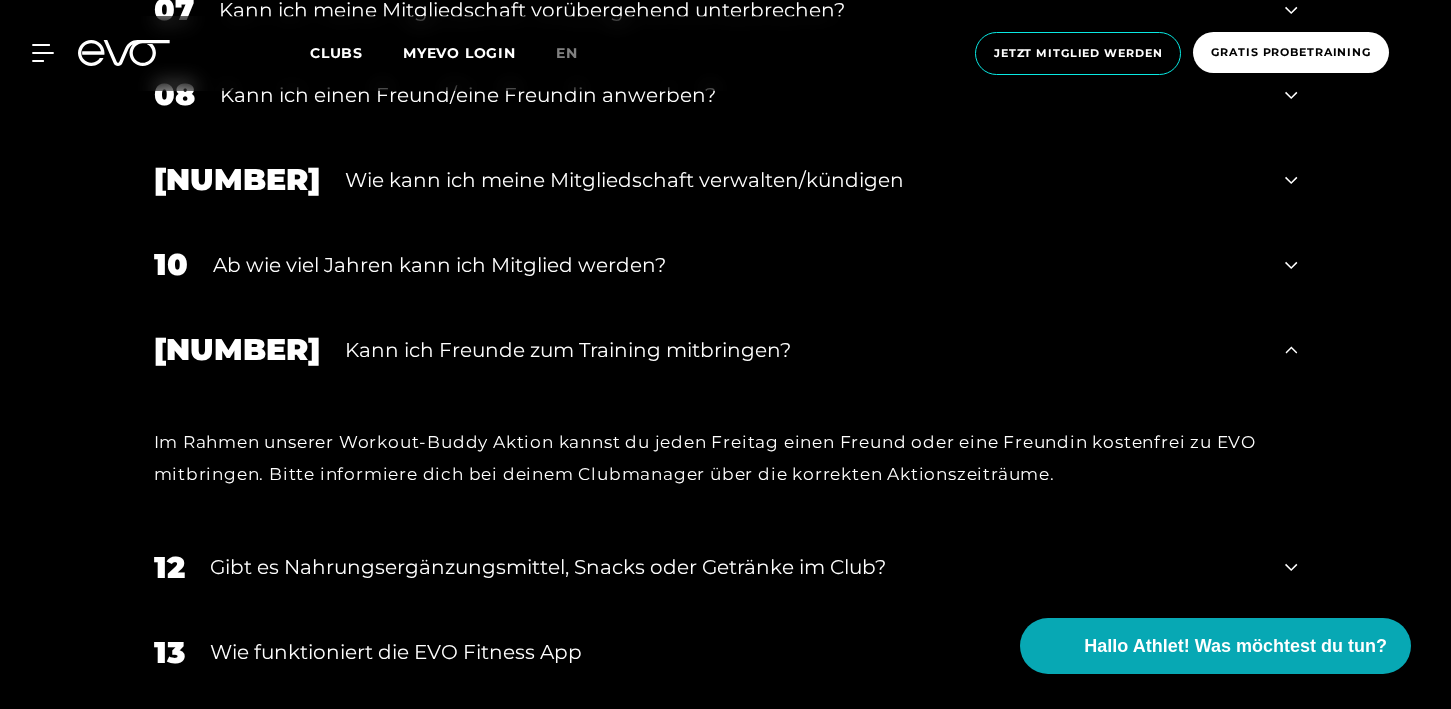 click on "Kann ich Freunde zum Training mitbringen?" at bounding box center (803, 350) 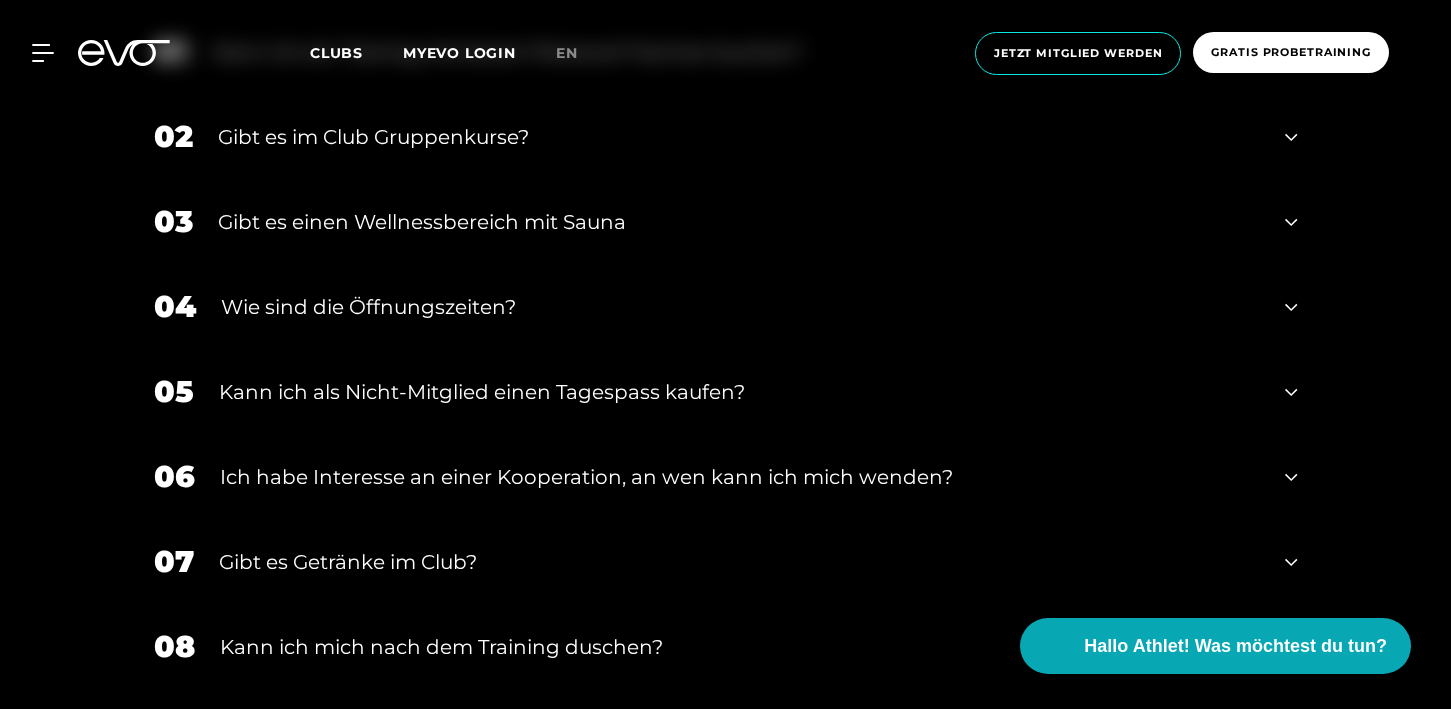 scroll, scrollTop: 3037, scrollLeft: 0, axis: vertical 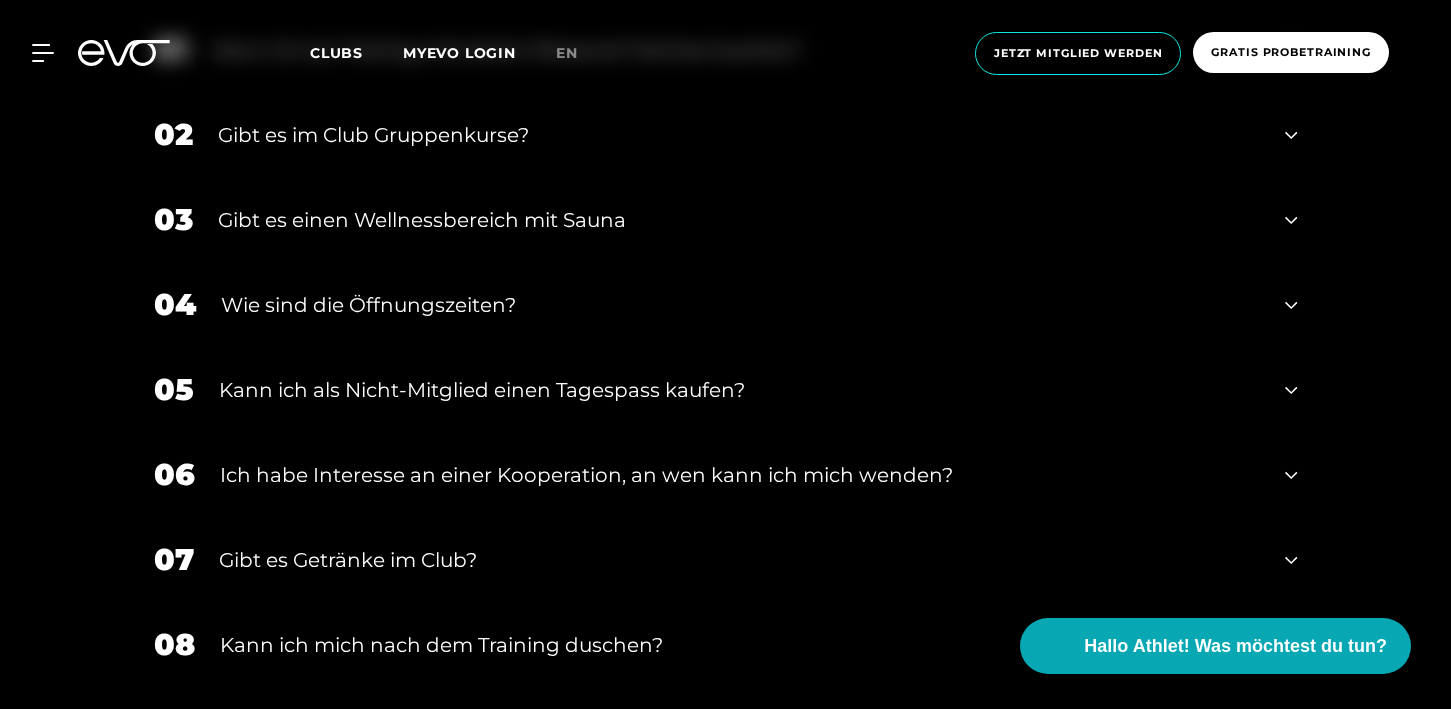 click on "Kann ich als Nicht-Mitglied einen Tagespass kaufen?" at bounding box center (740, 390) 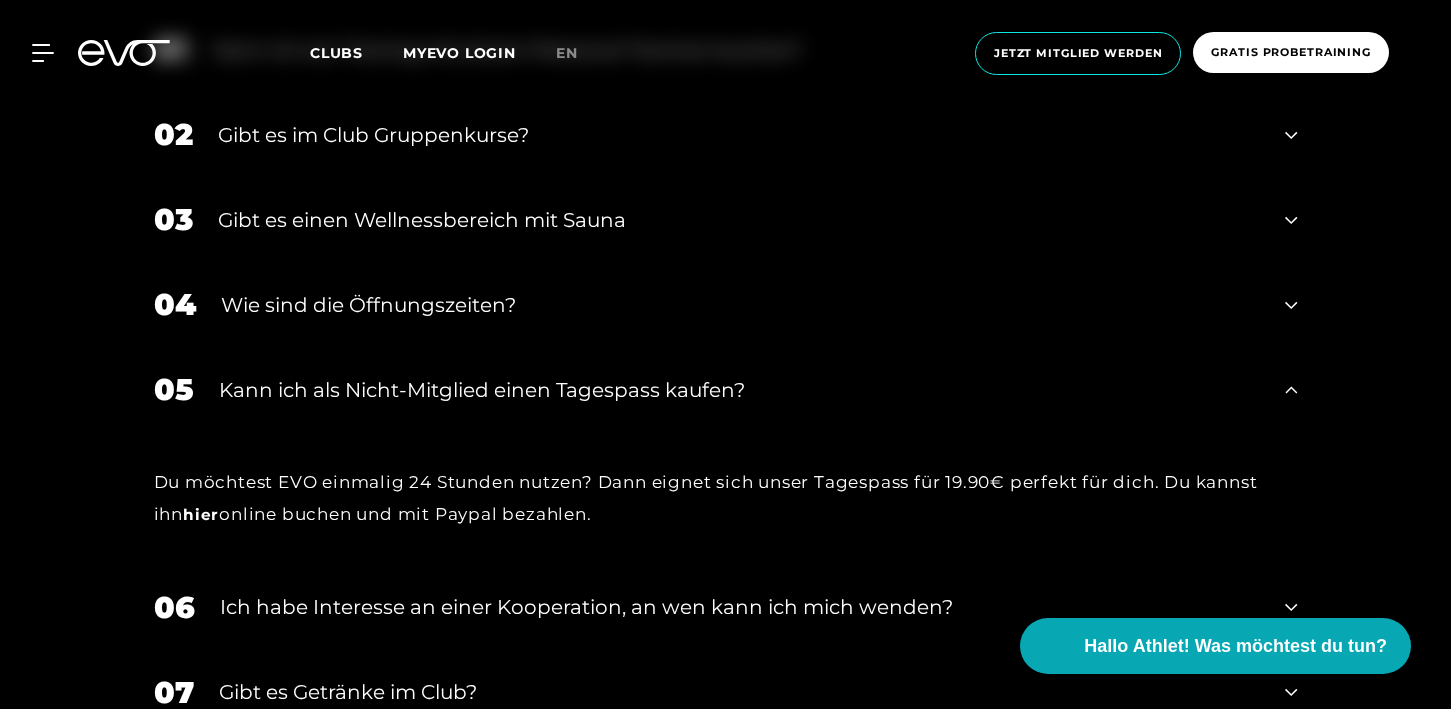 click on "Kann ich als Nicht-Mitglied einen Tagespass kaufen?" at bounding box center (740, 390) 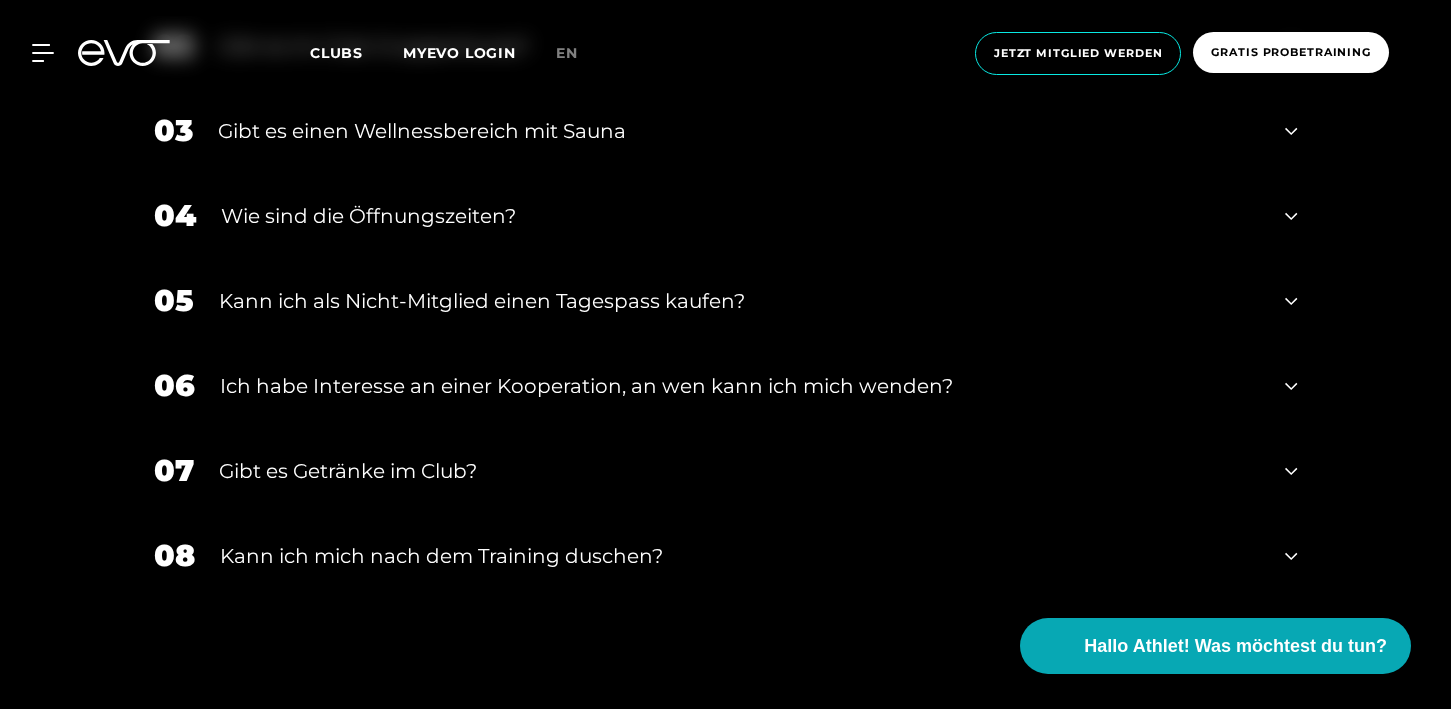 scroll, scrollTop: 3128, scrollLeft: 0, axis: vertical 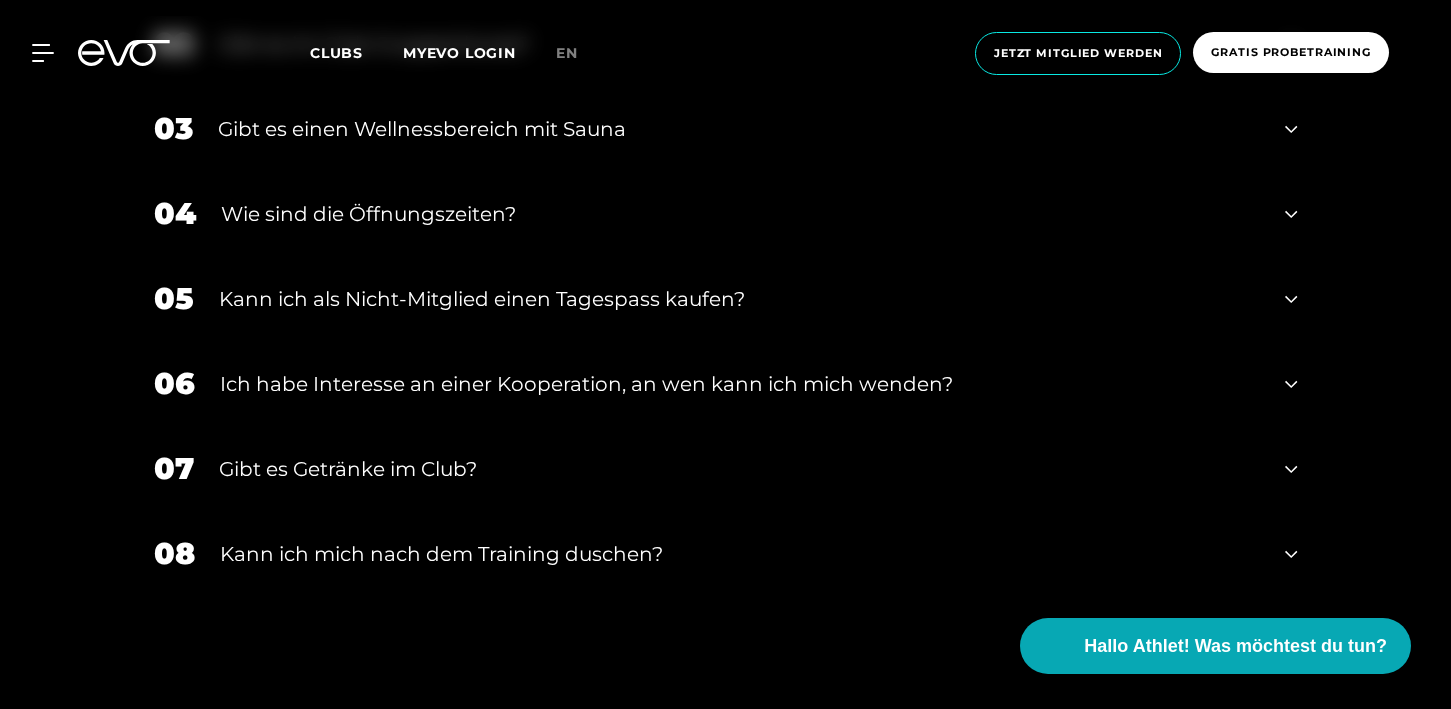 click on "Ich habe Interesse an einer Kooperation, an wen kann ich mich wenden?" at bounding box center [740, 384] 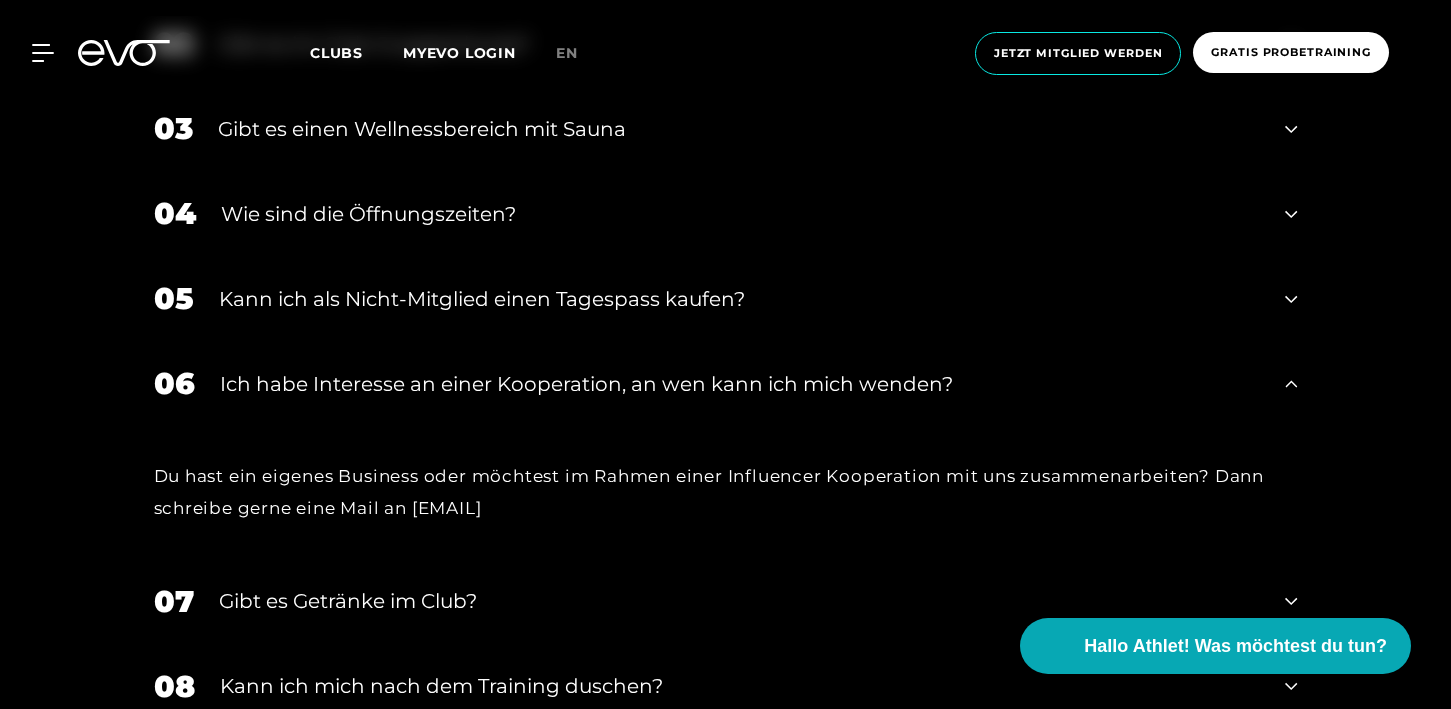 click on "Ich habe Interesse an einer Kooperation, an wen kann ich mich wenden?" at bounding box center (740, 384) 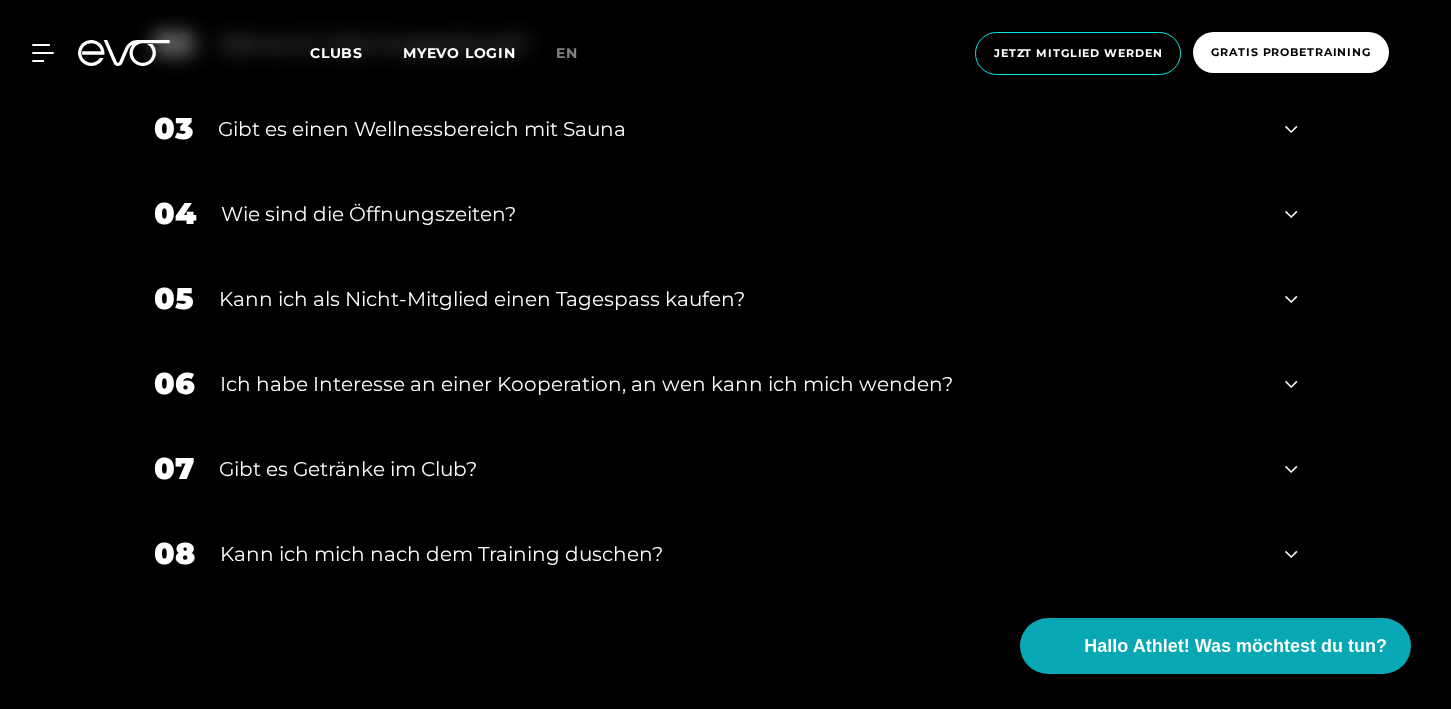 click on "Gibt es Getränke im Club?" at bounding box center (740, 469) 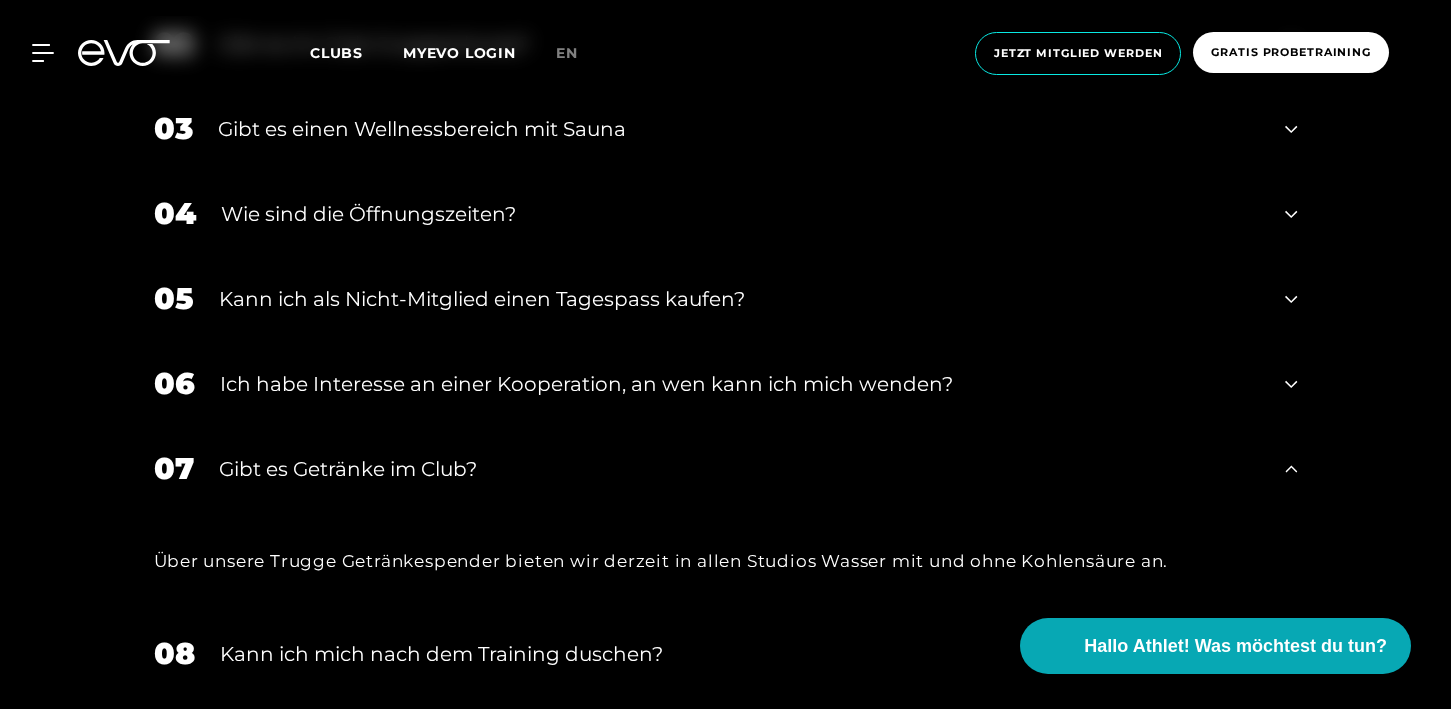 click on "Gibt es Getränke im Club?" at bounding box center (740, 469) 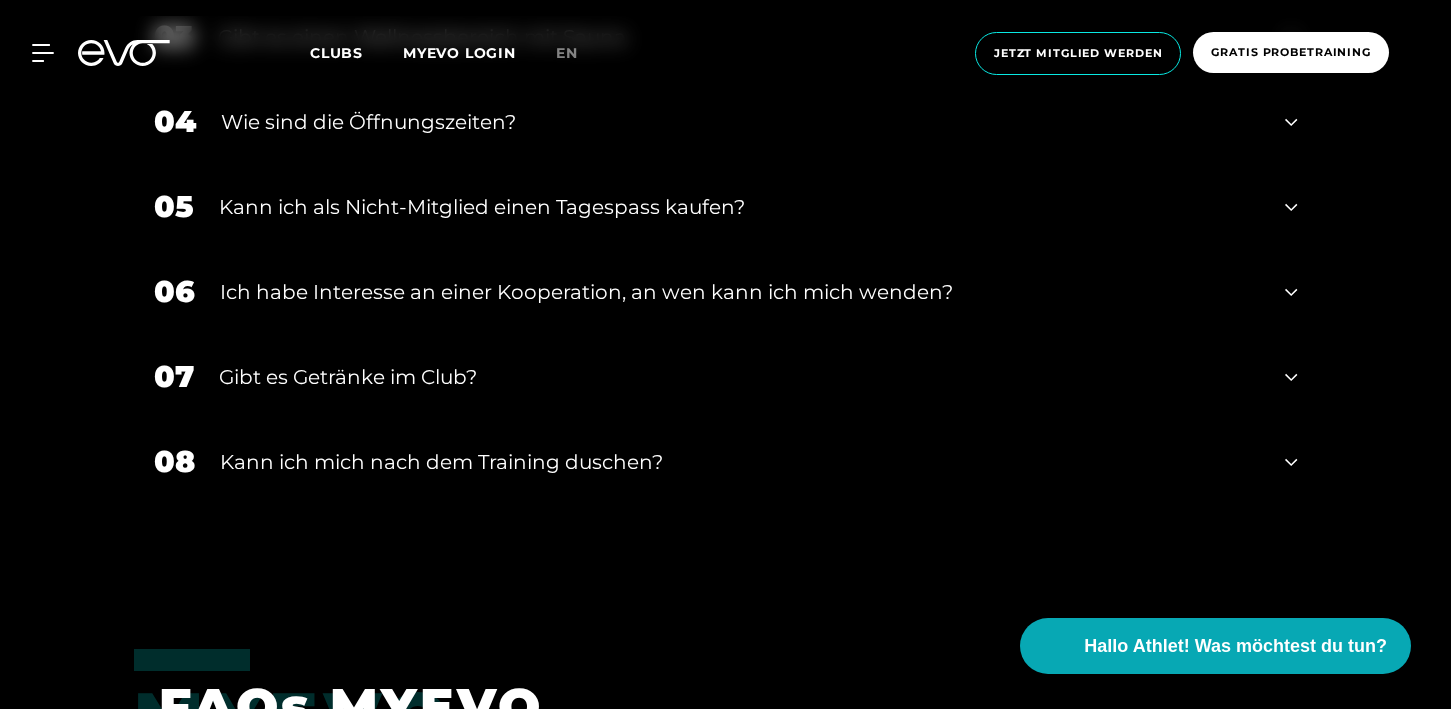 scroll, scrollTop: 3231, scrollLeft: 0, axis: vertical 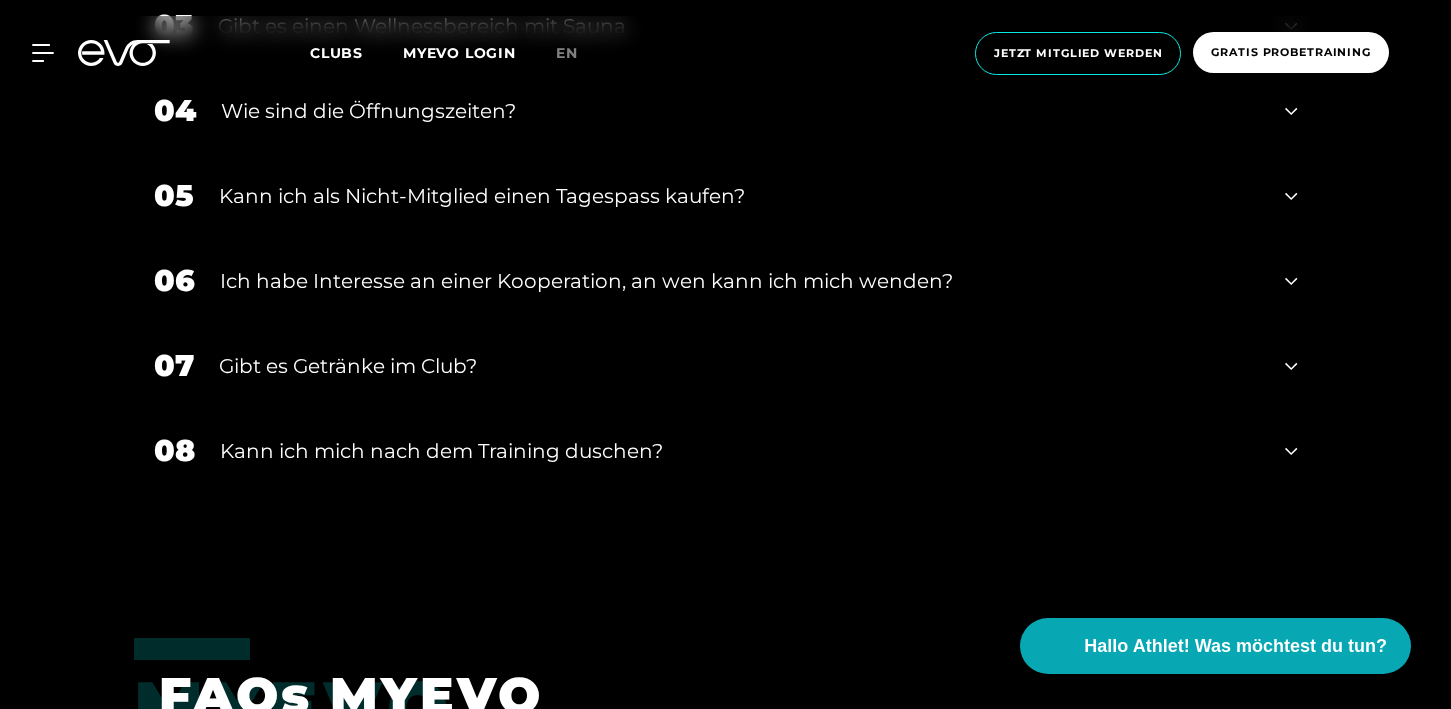click on "Kann ich mich nach dem Training duschen?" at bounding box center [740, 451] 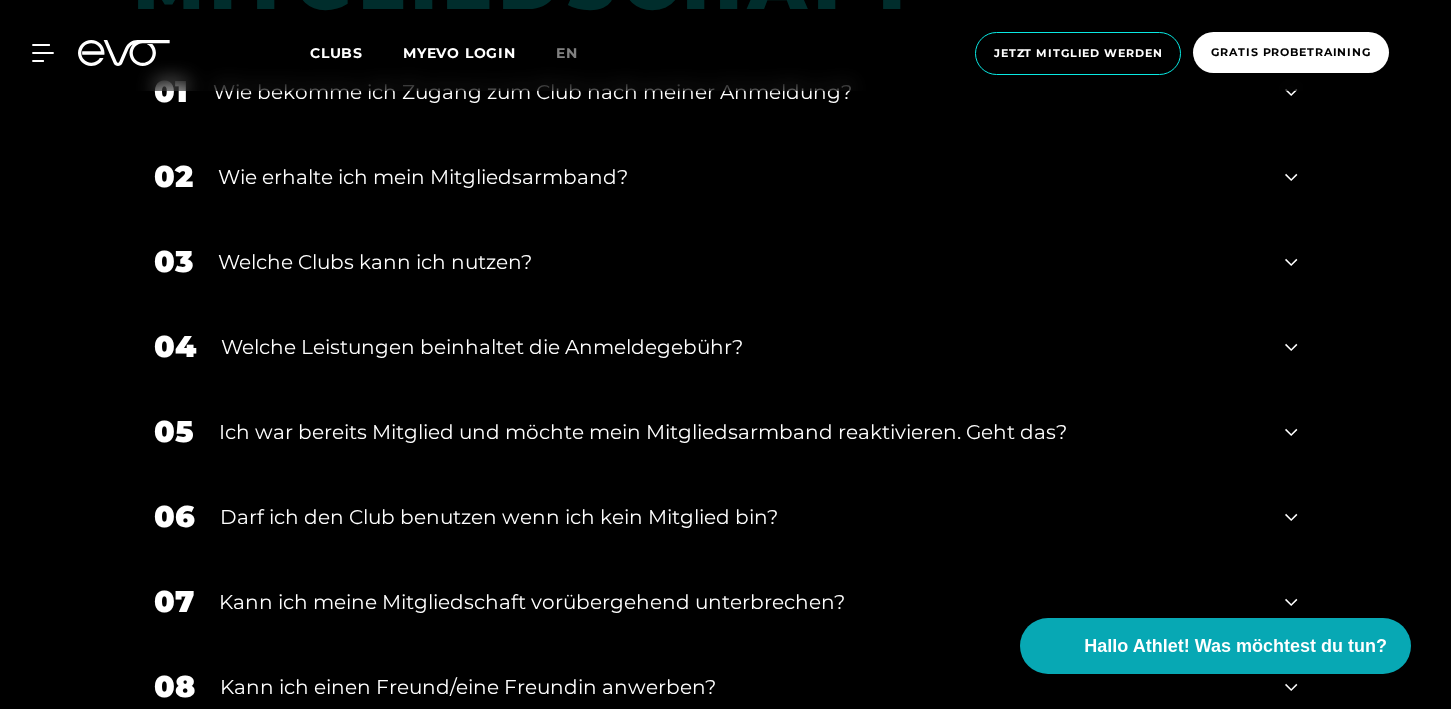 scroll, scrollTop: 536, scrollLeft: 0, axis: vertical 